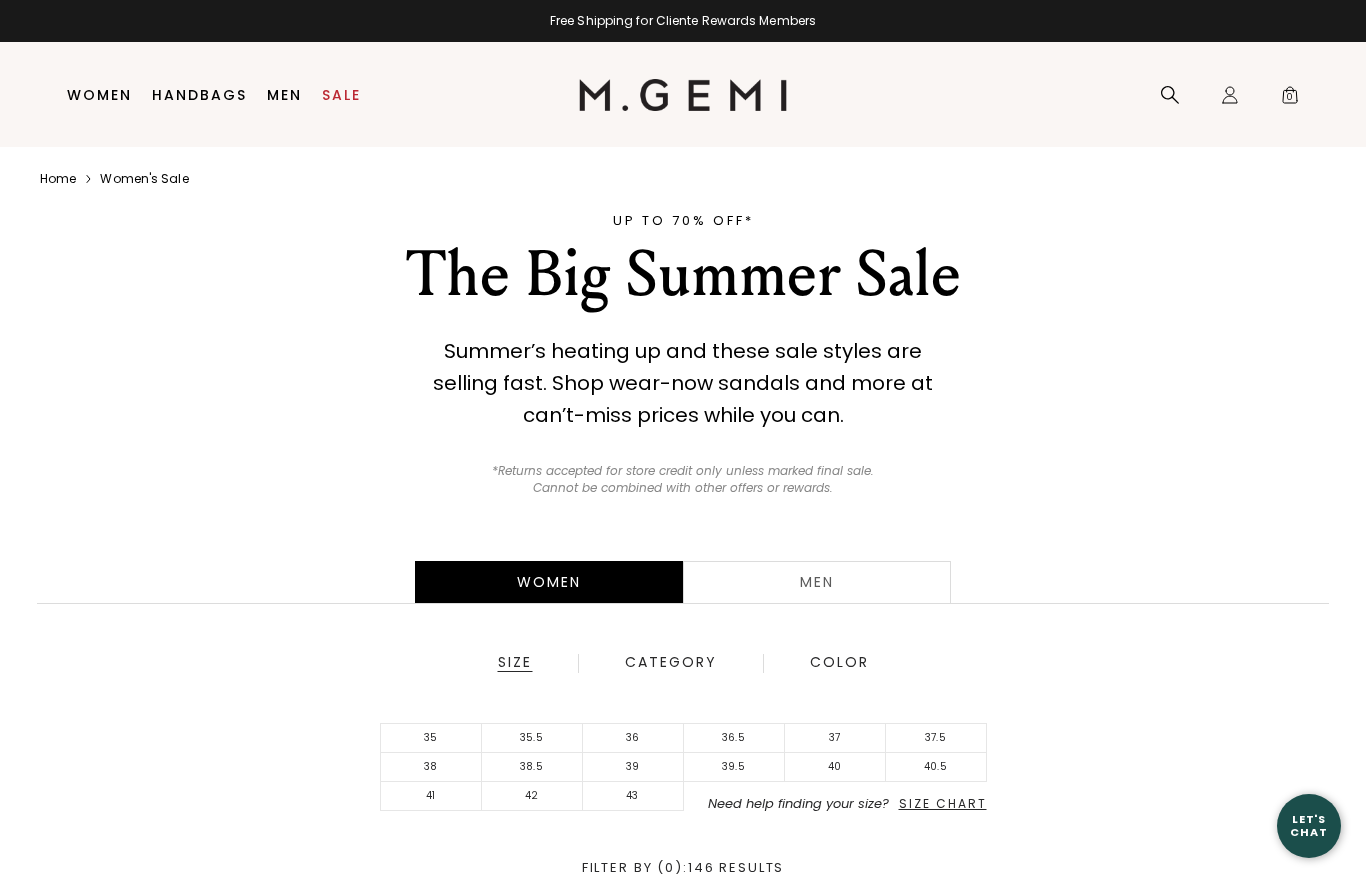 scroll, scrollTop: 0, scrollLeft: 0, axis: both 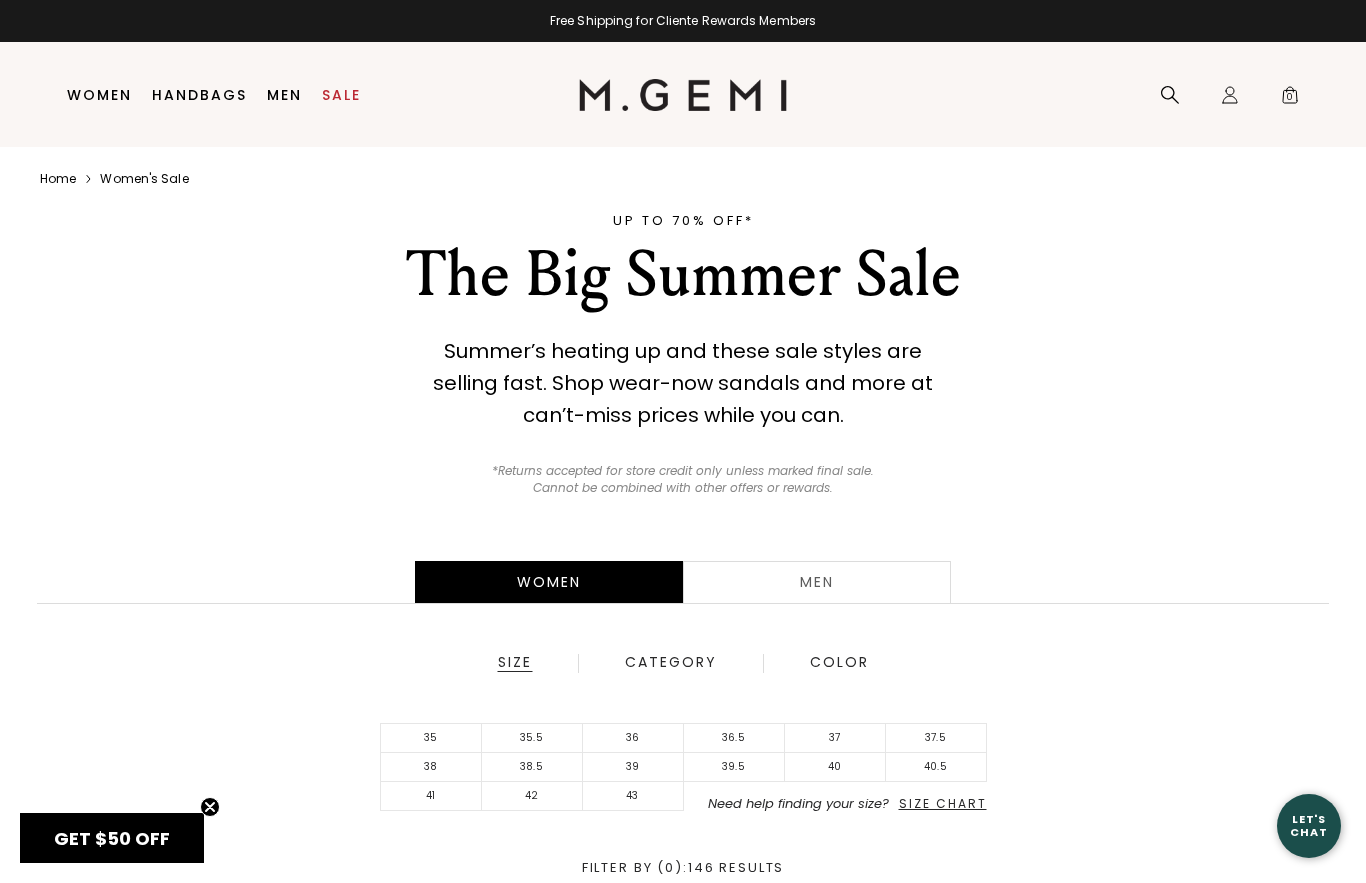 click on "36" at bounding box center [633, 738] 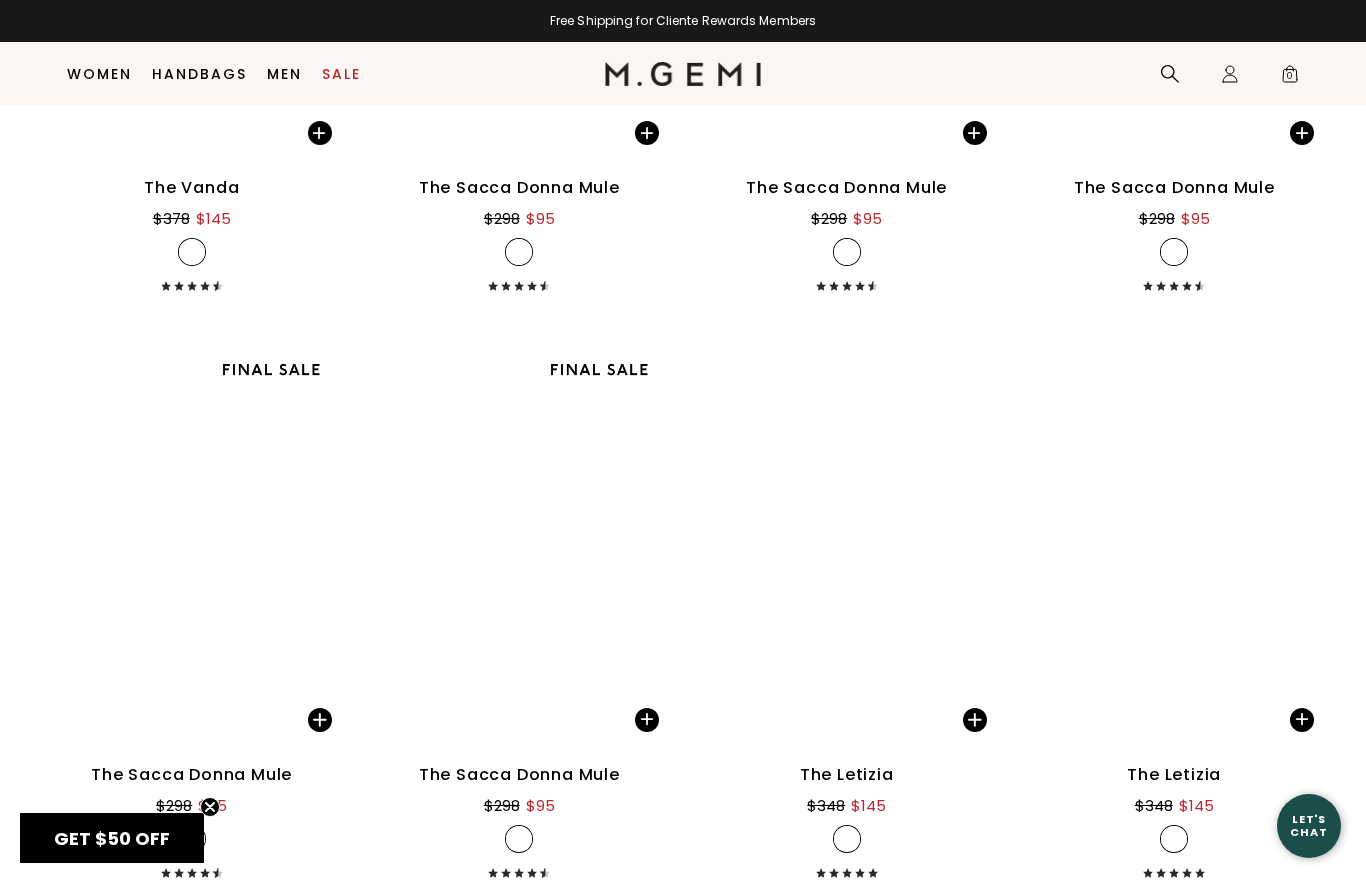 scroll, scrollTop: 7006, scrollLeft: 0, axis: vertical 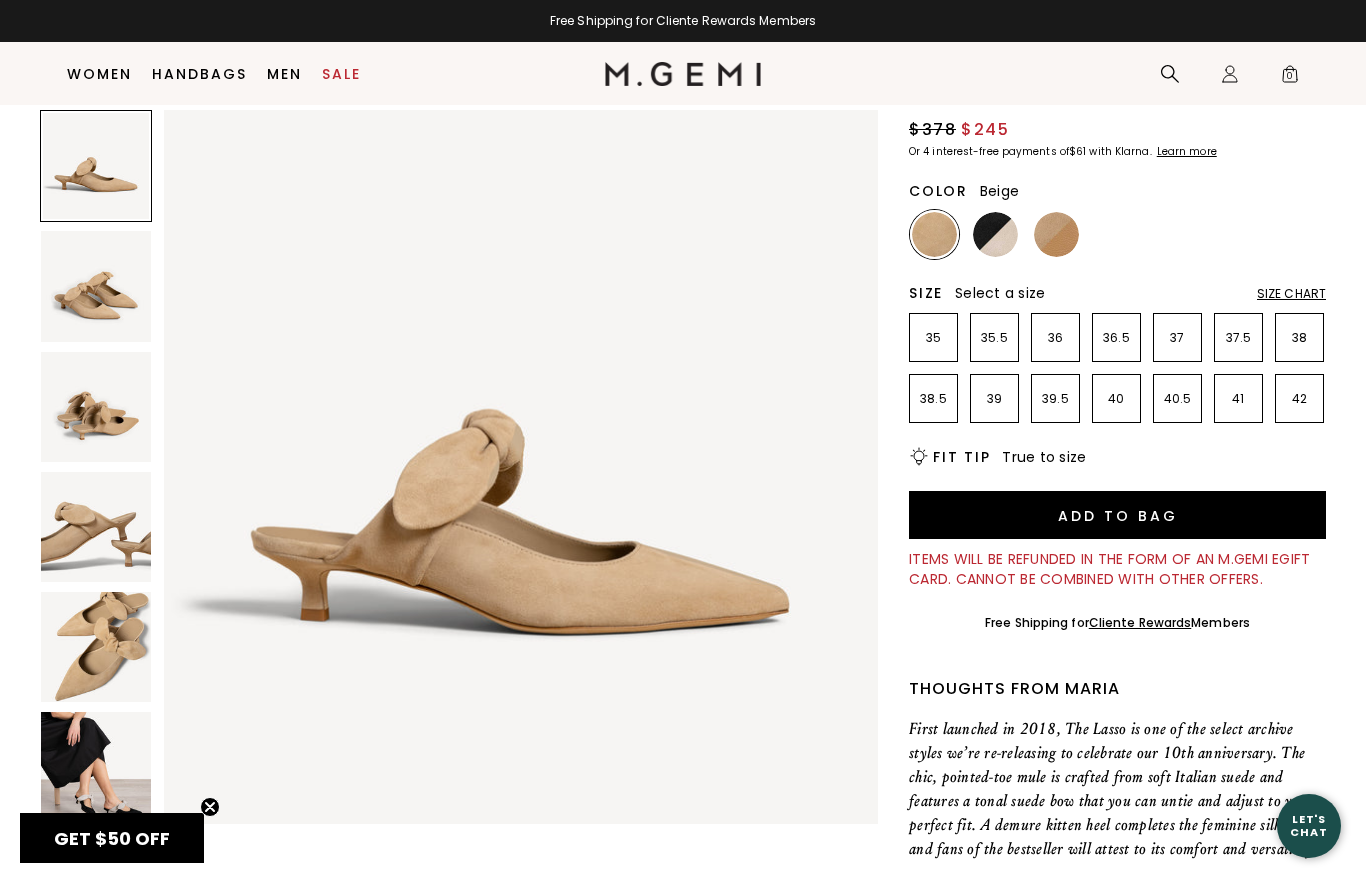 click at bounding box center [96, 767] 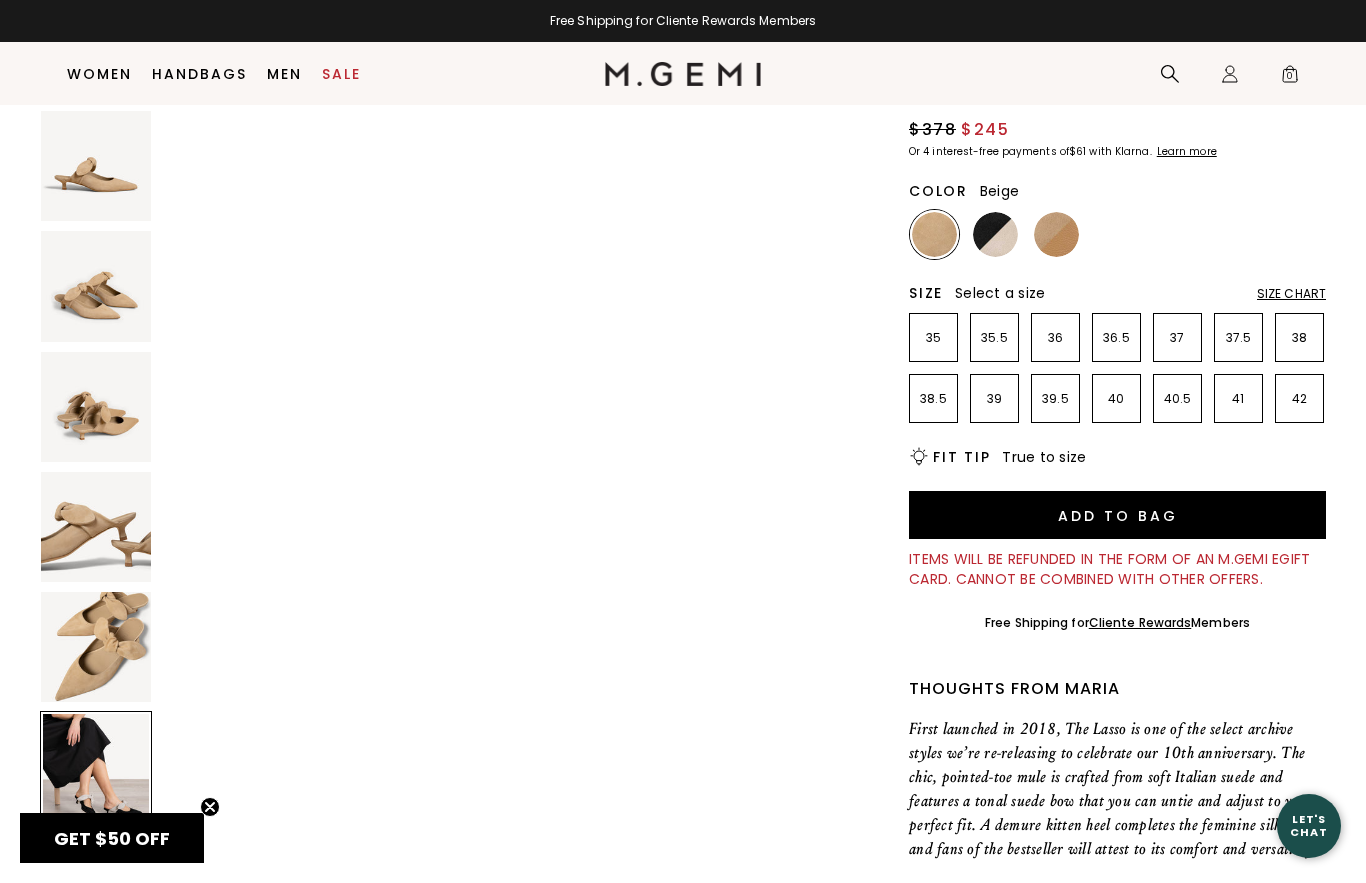 scroll, scrollTop: 3669, scrollLeft: 0, axis: vertical 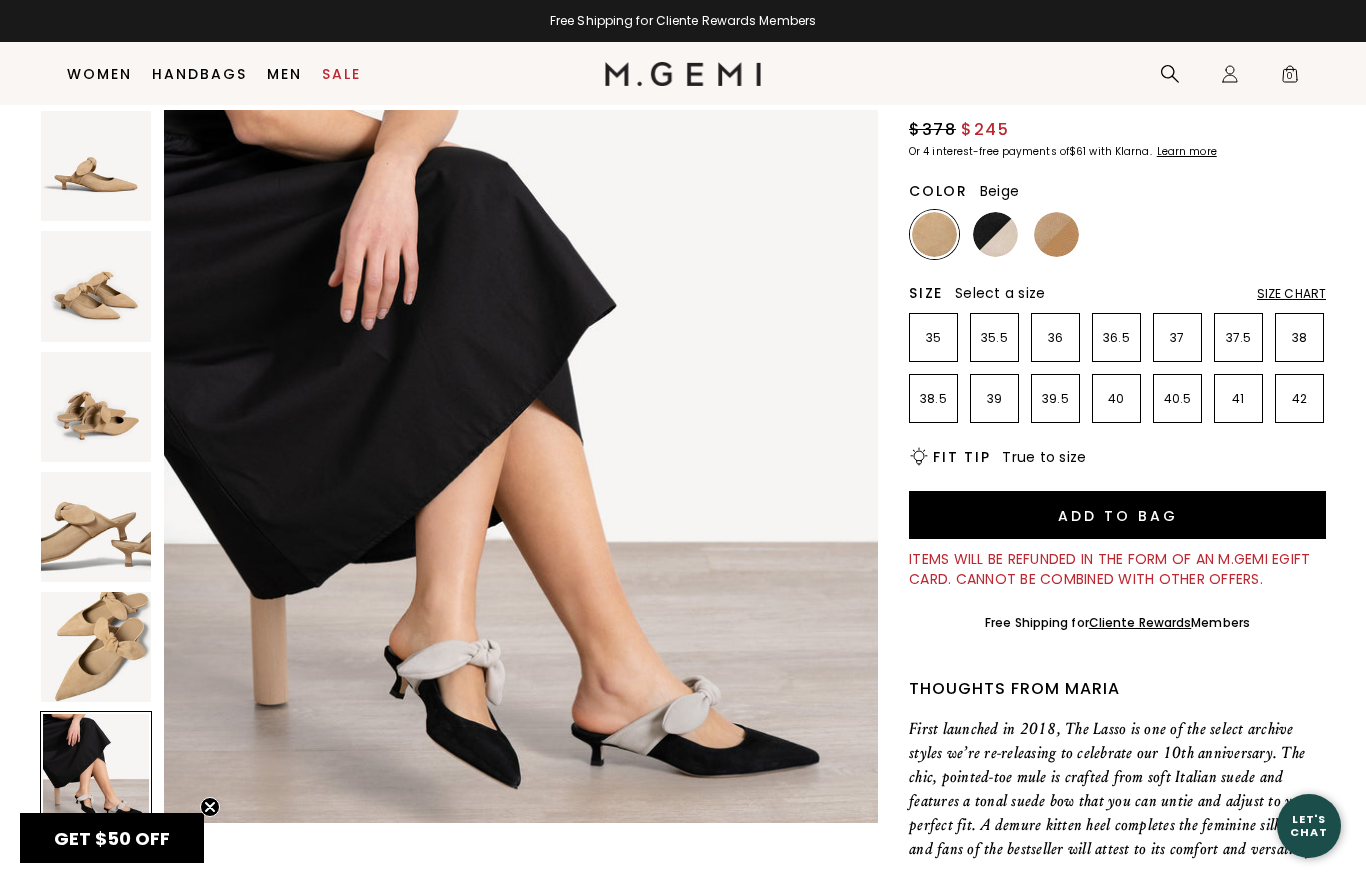 click at bounding box center (96, 647) 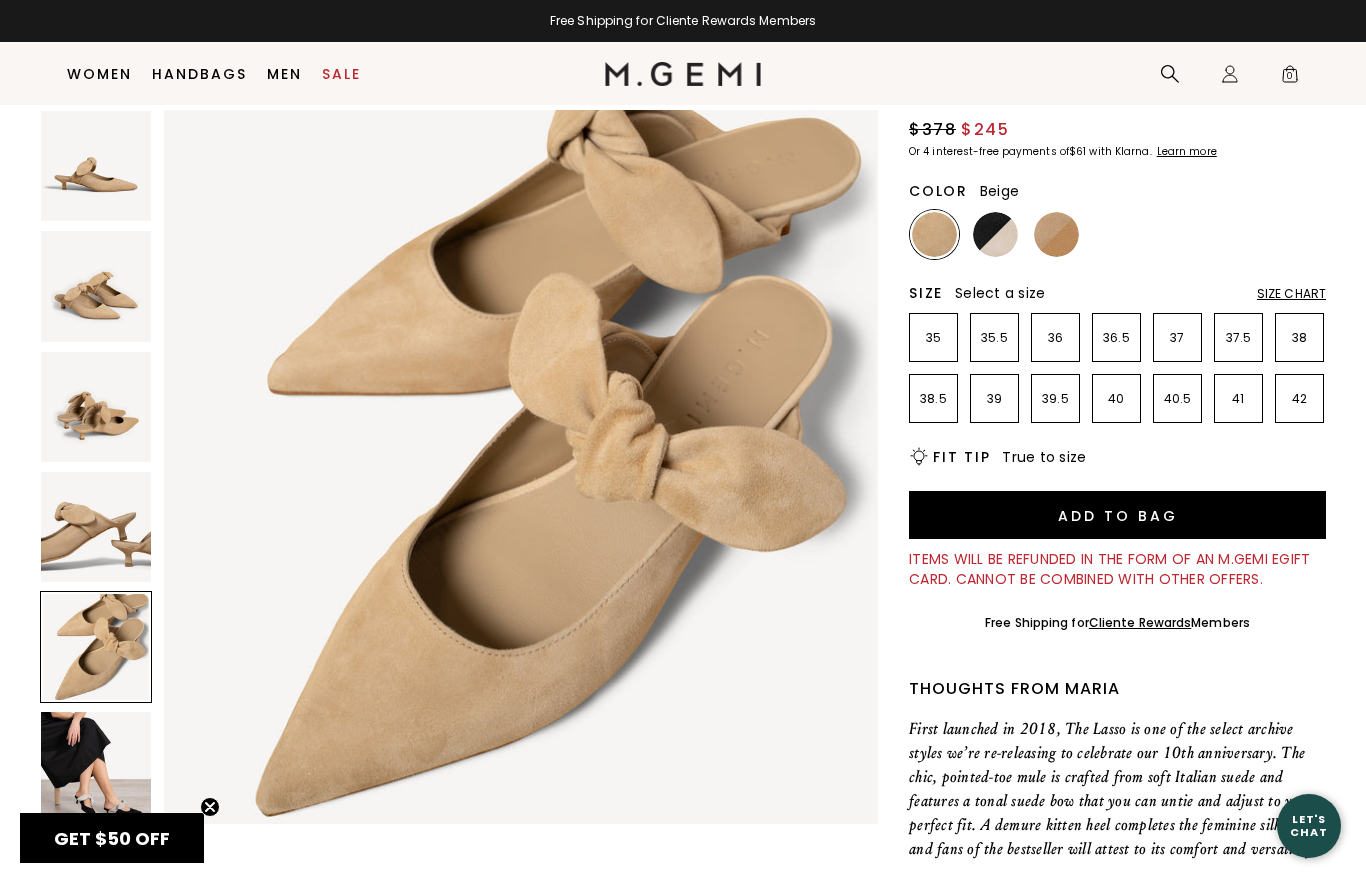 click at bounding box center [96, 166] 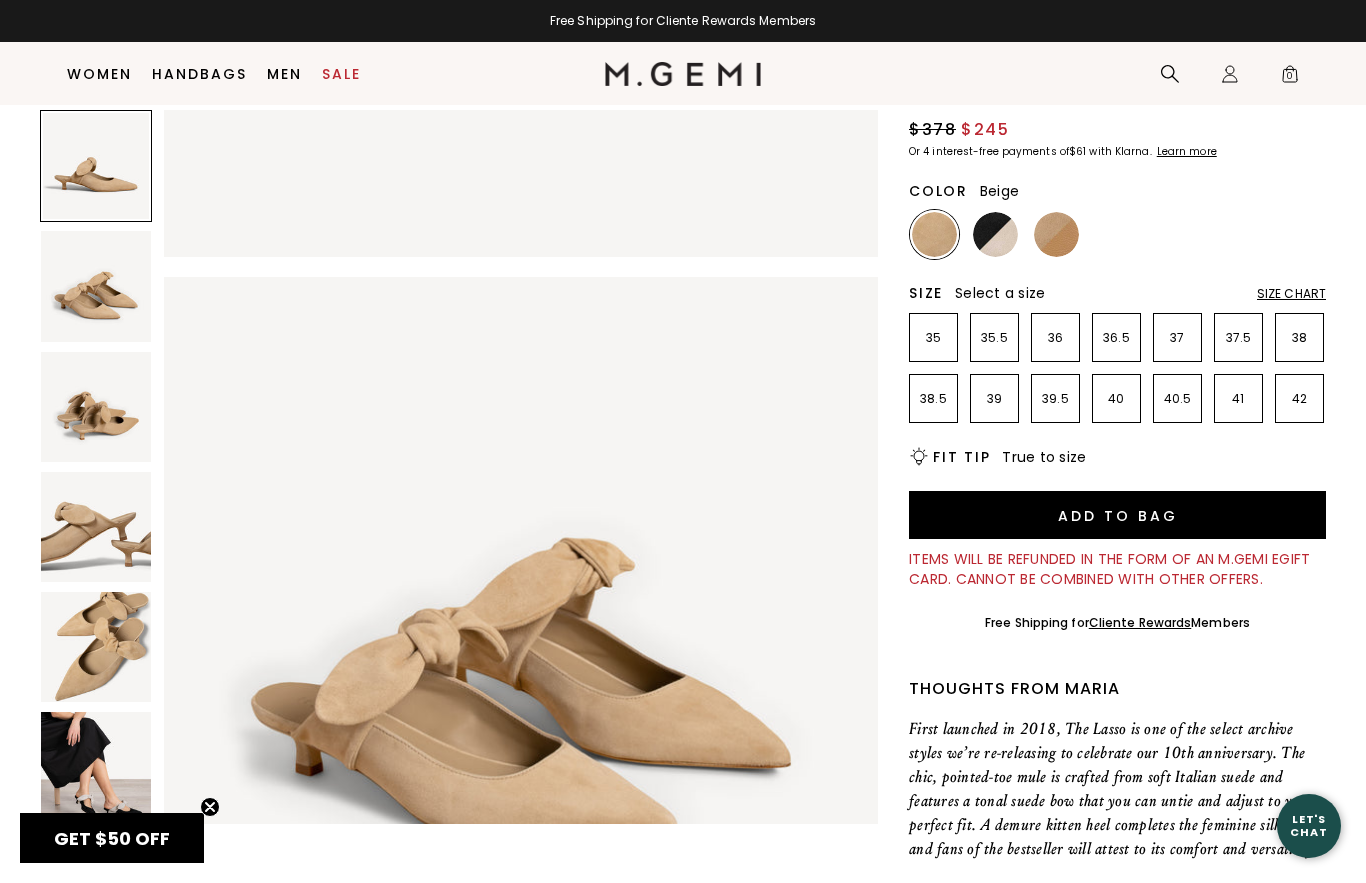scroll, scrollTop: 0, scrollLeft: 0, axis: both 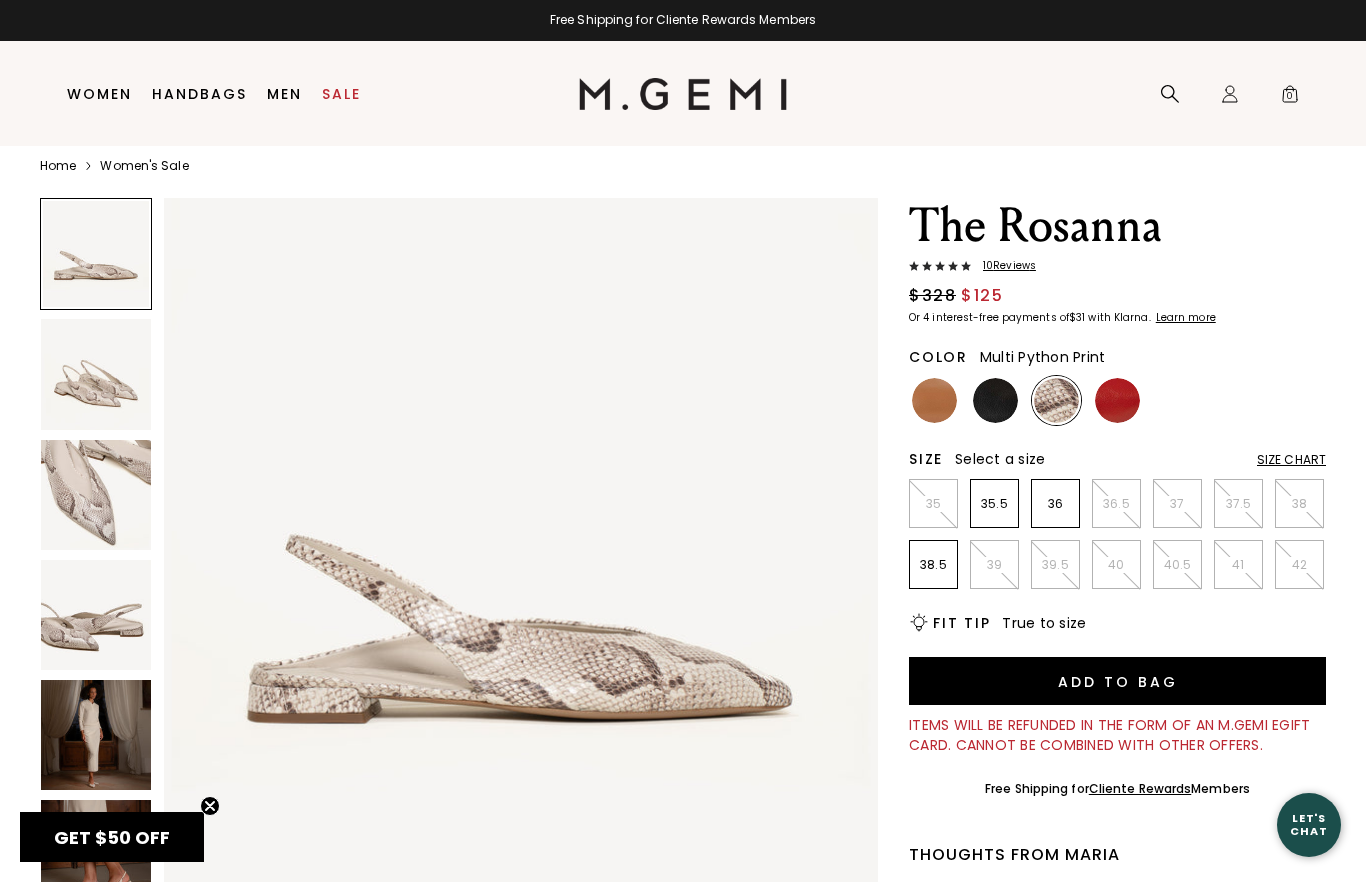 click at bounding box center (96, 496) 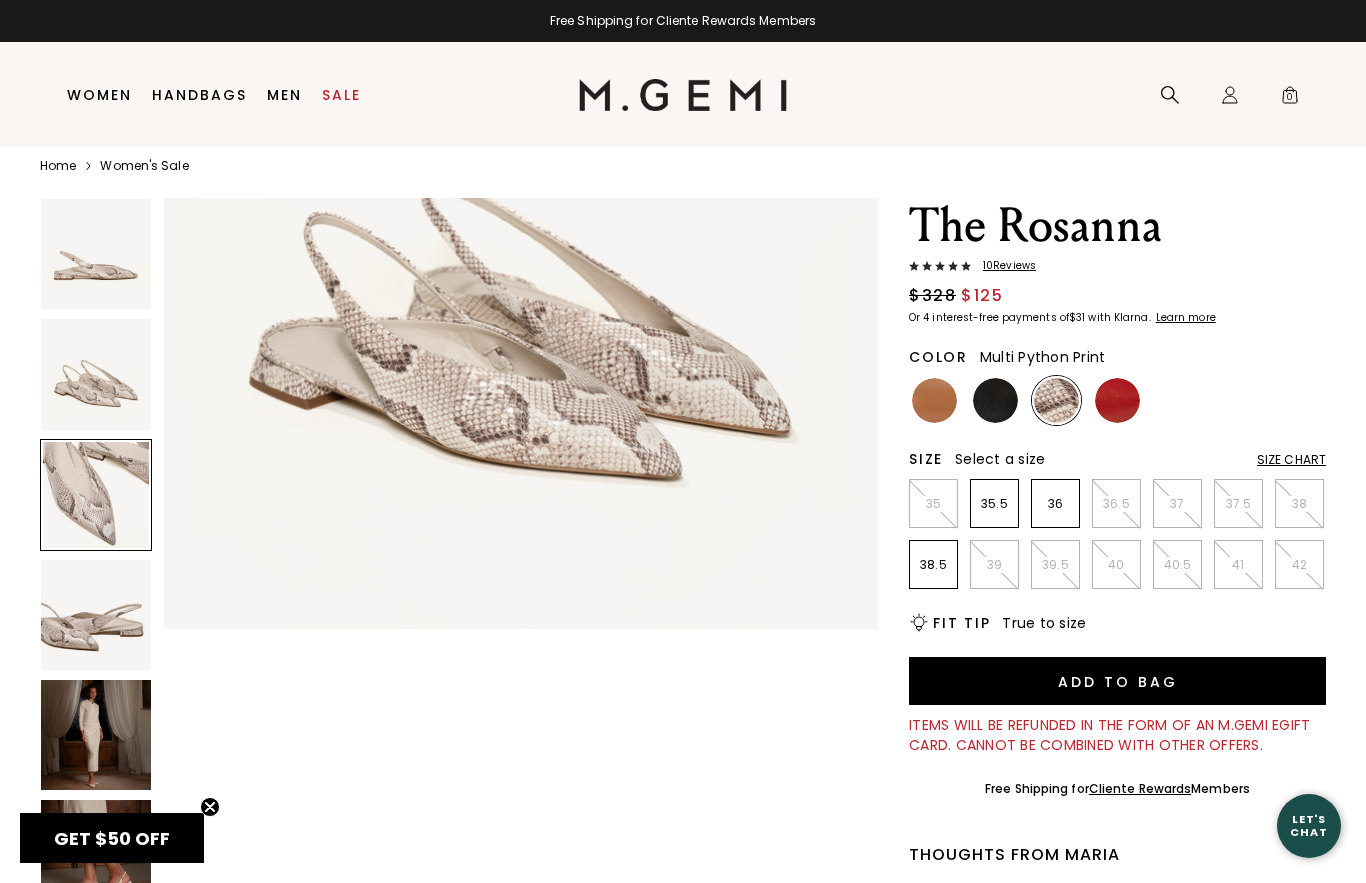 scroll, scrollTop: 1467, scrollLeft: 0, axis: vertical 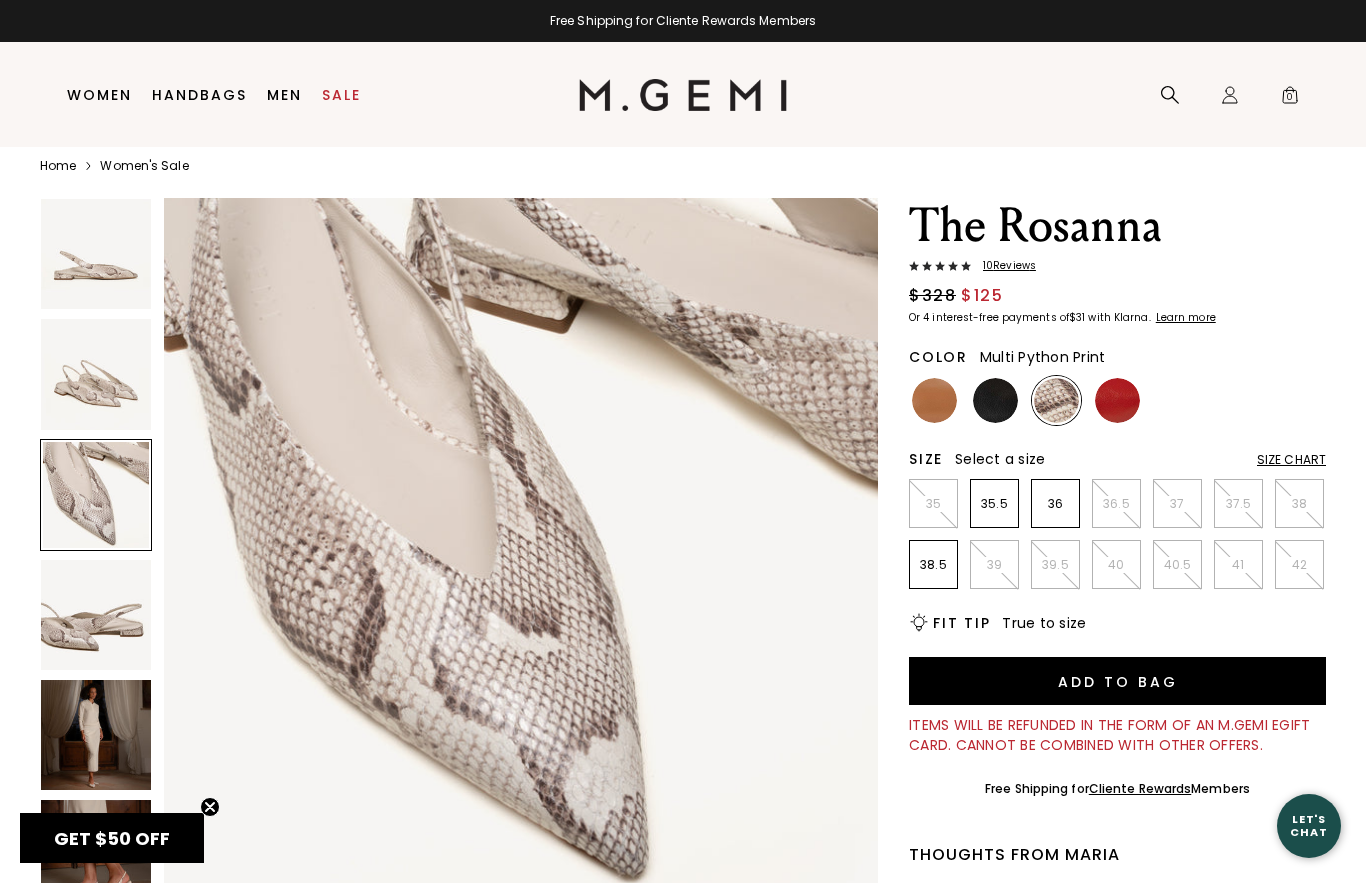 click at bounding box center (96, 254) 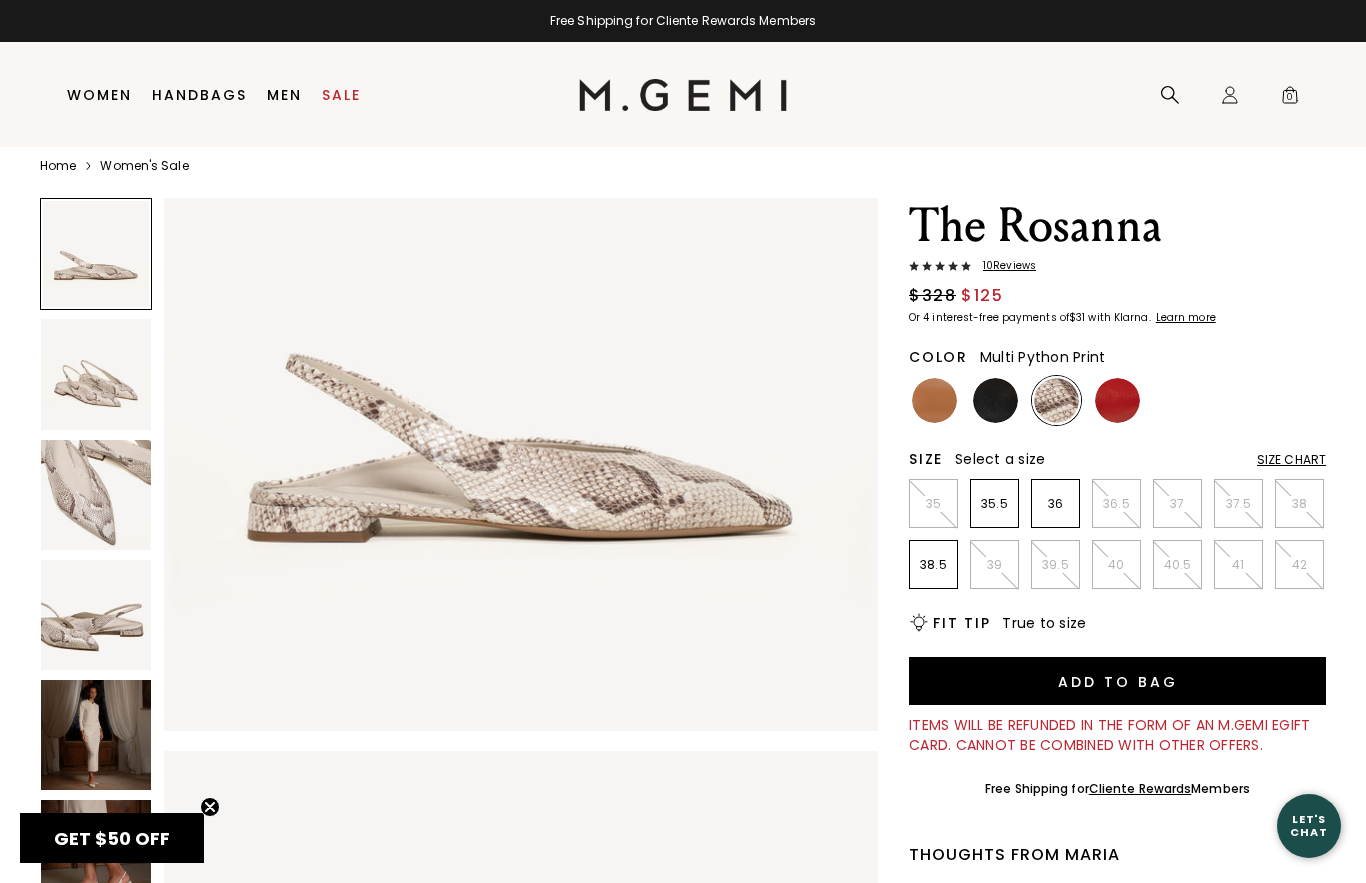 scroll, scrollTop: 0, scrollLeft: 0, axis: both 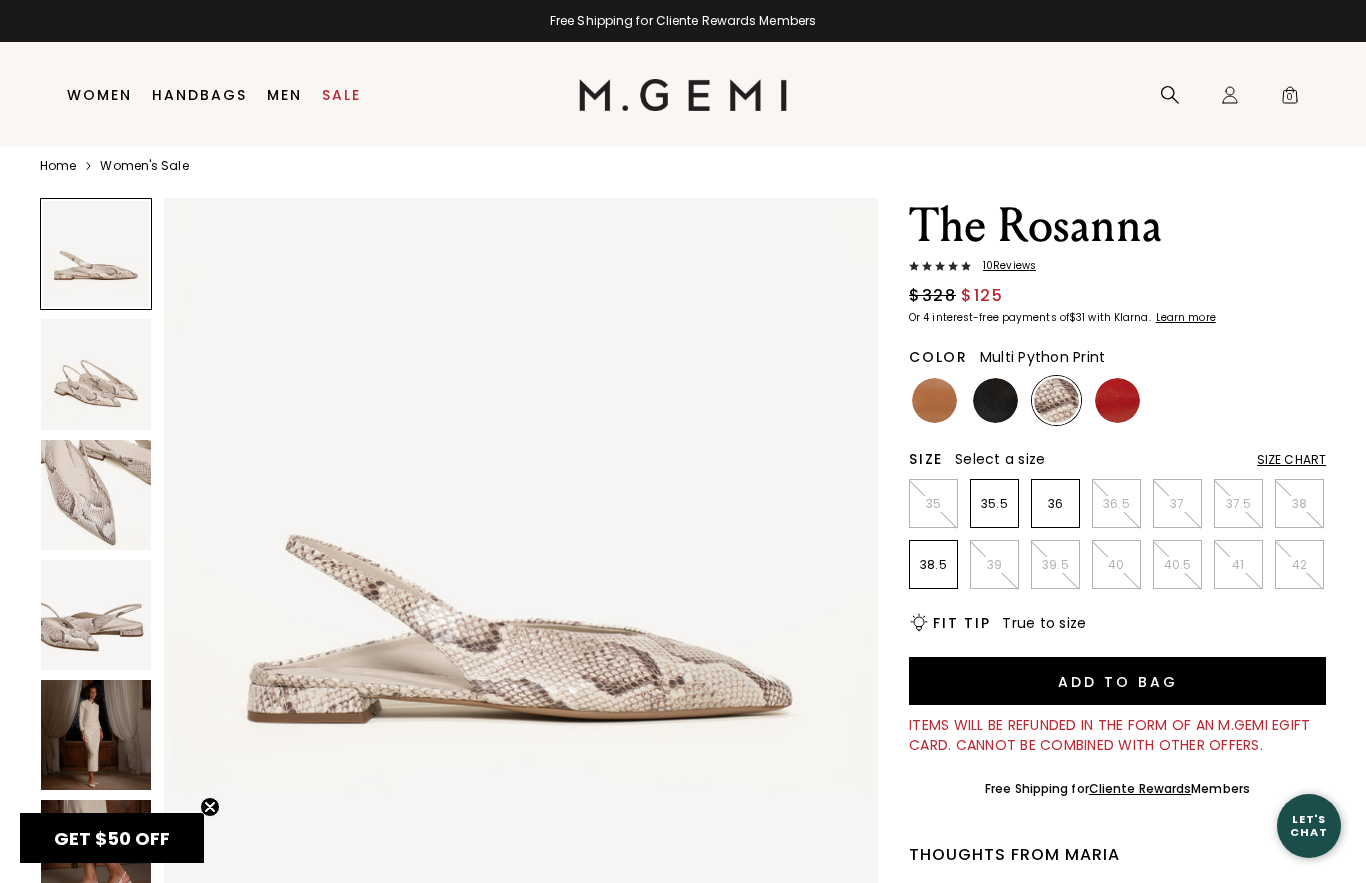 click at bounding box center (96, 374) 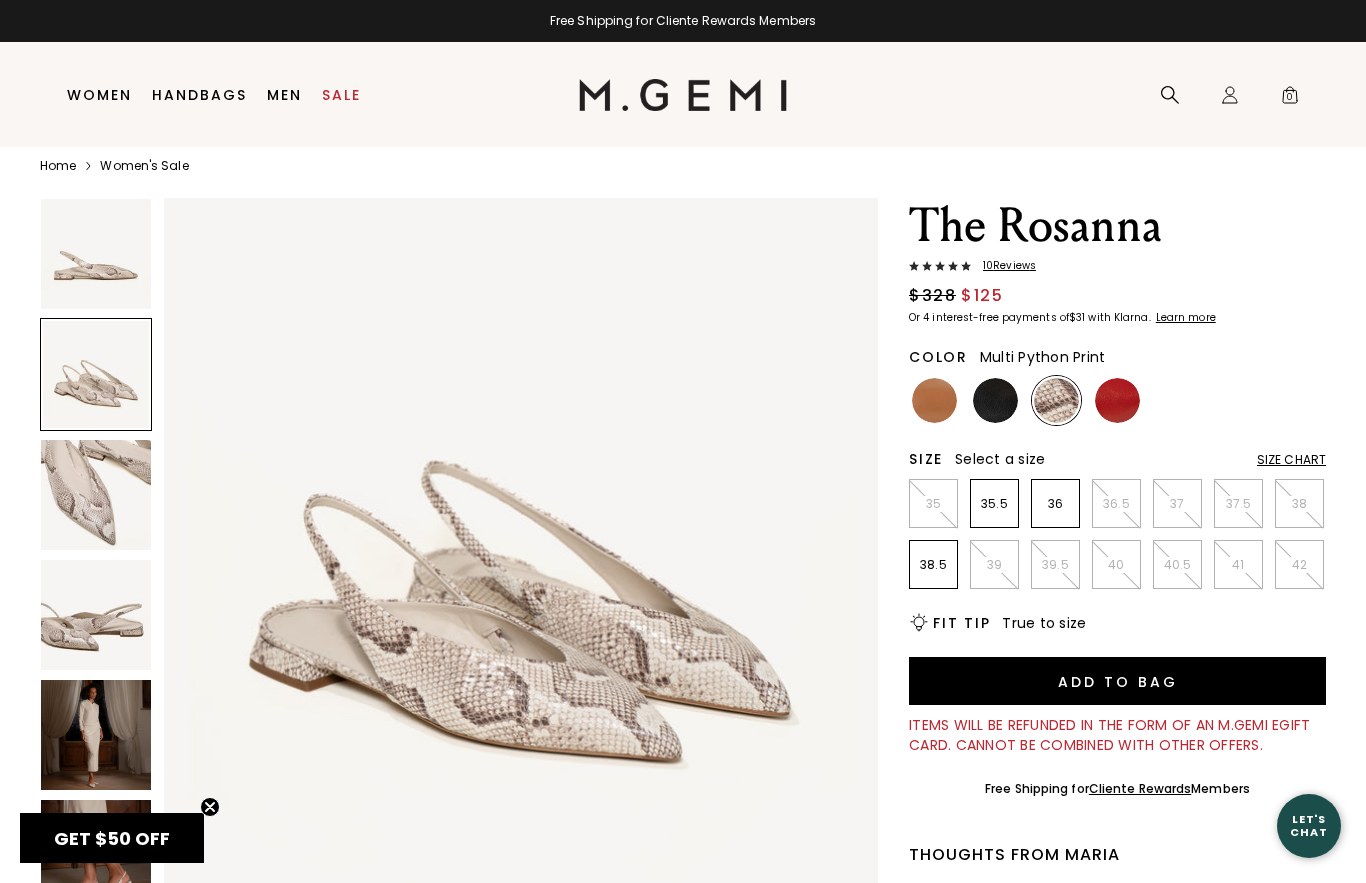 click at bounding box center [96, 495] 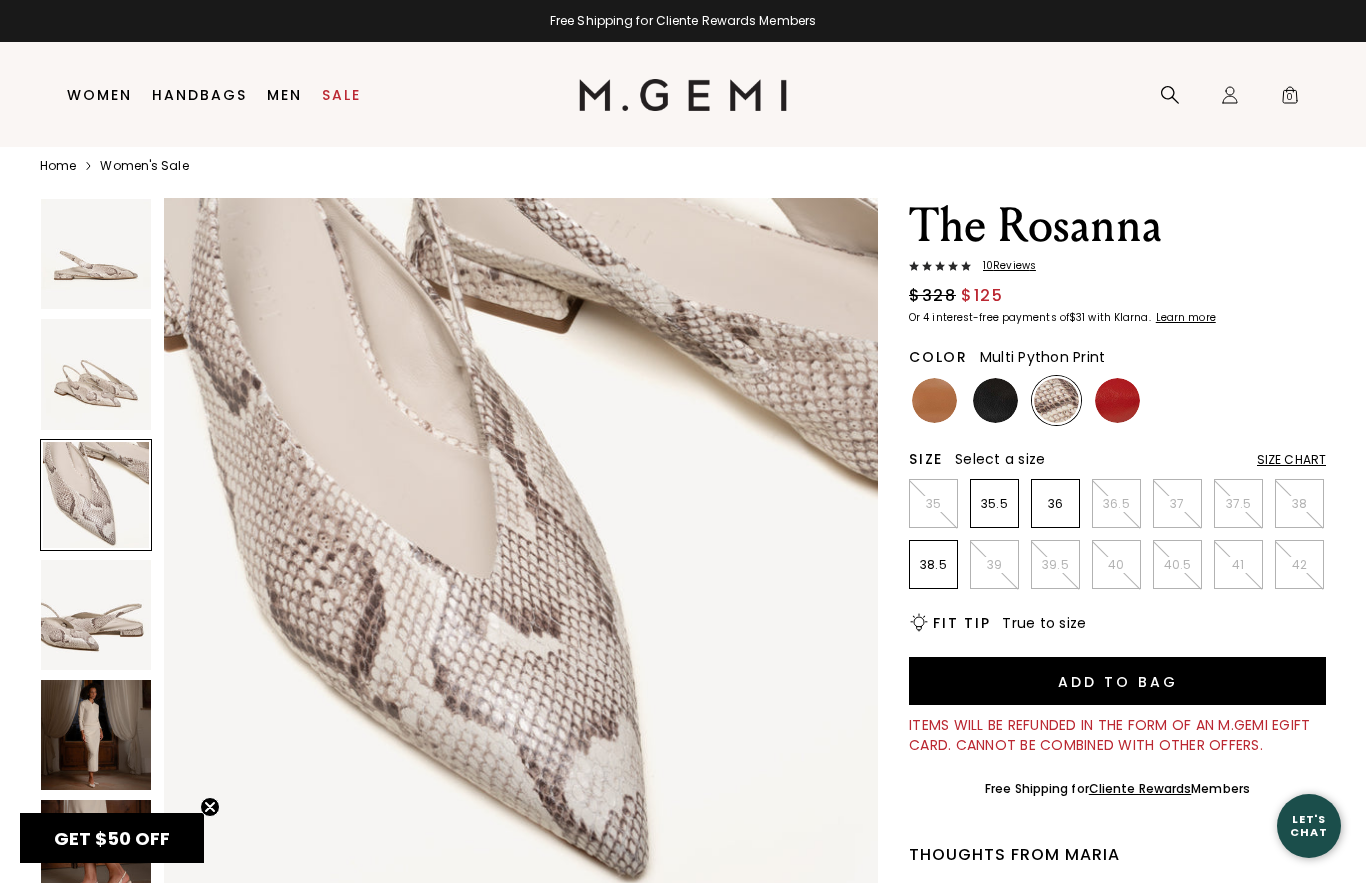scroll, scrollTop: 1467, scrollLeft: 0, axis: vertical 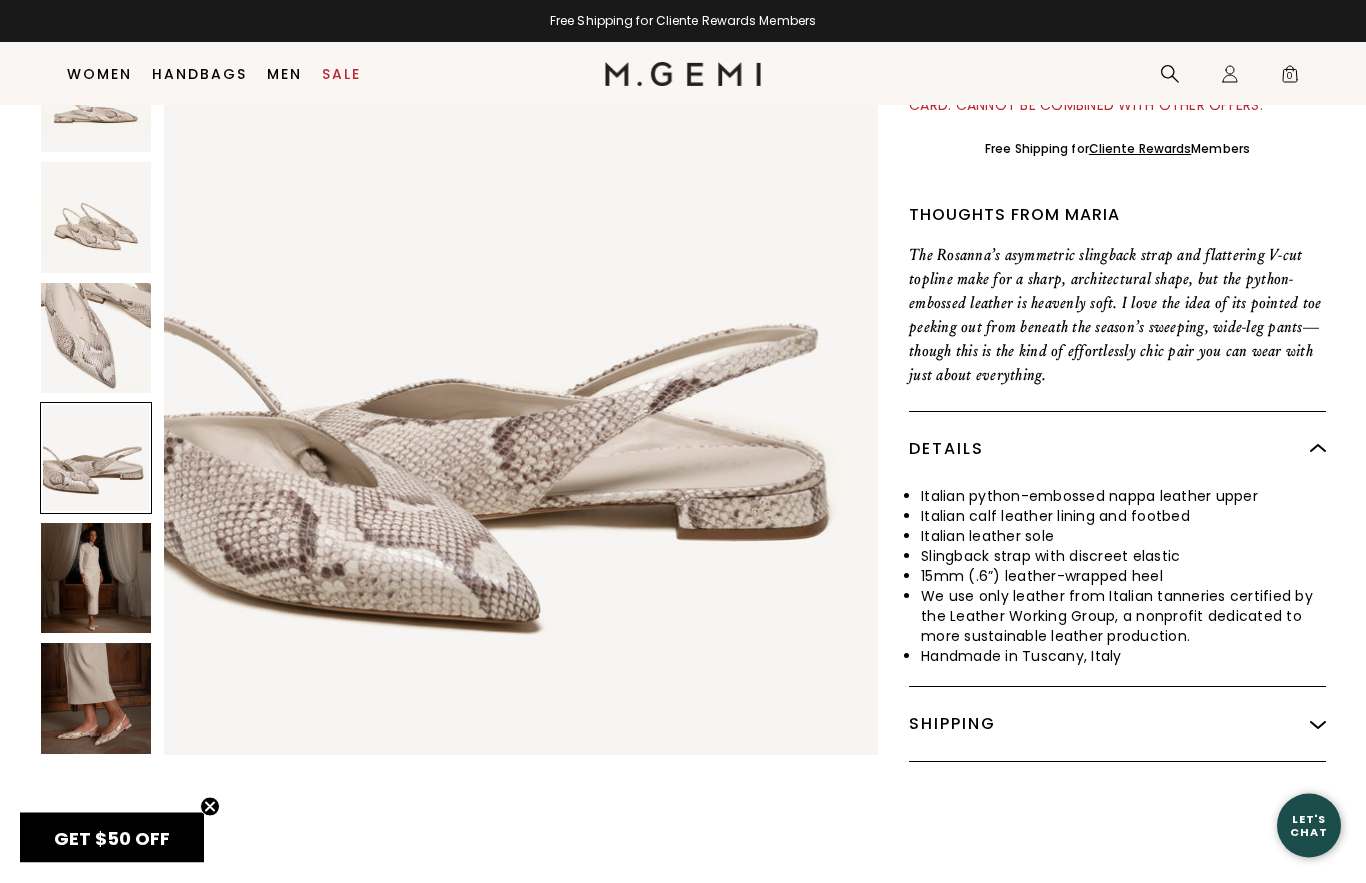 click at bounding box center [96, 699] 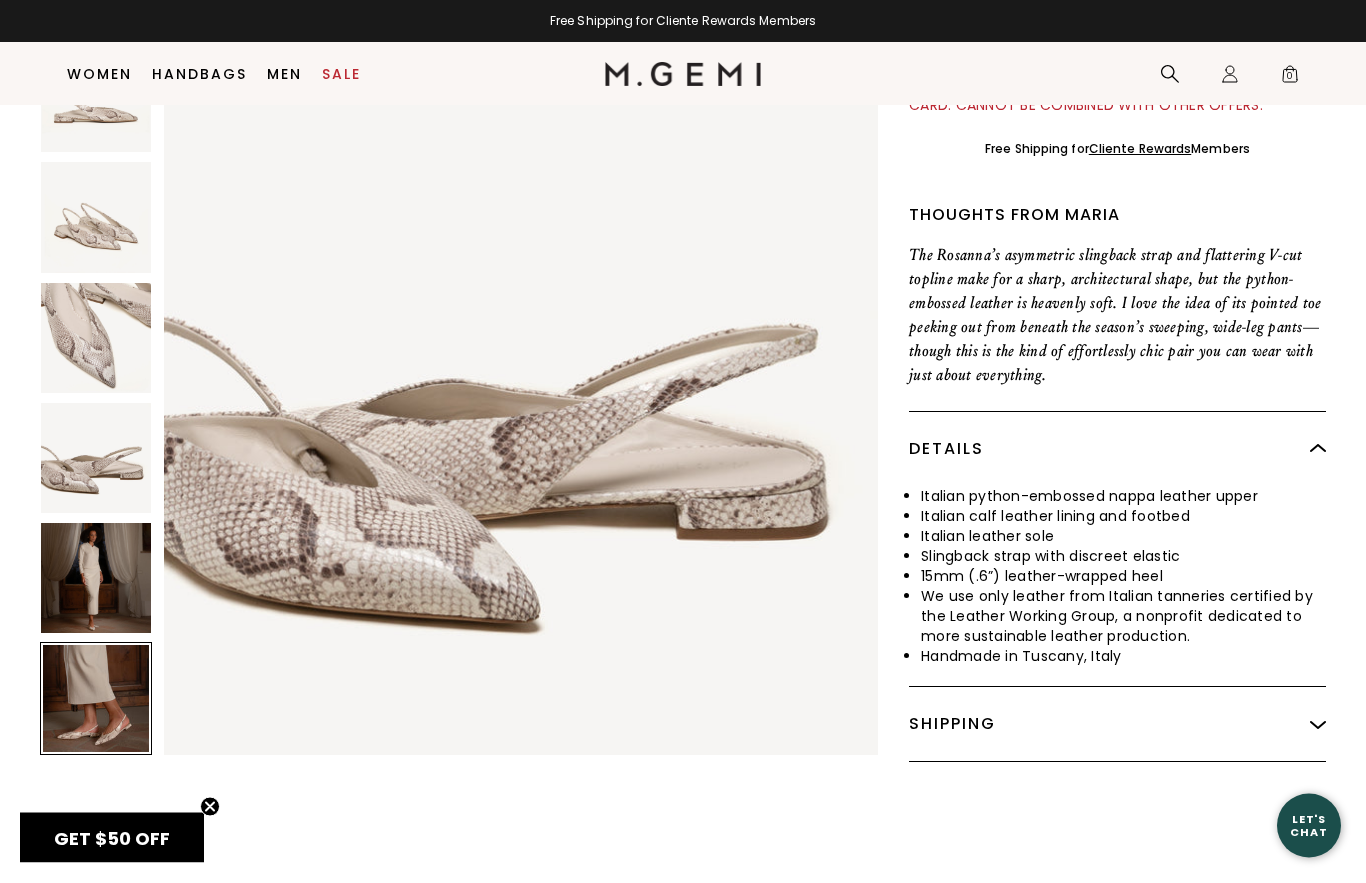 scroll, scrollTop: 619, scrollLeft: 0, axis: vertical 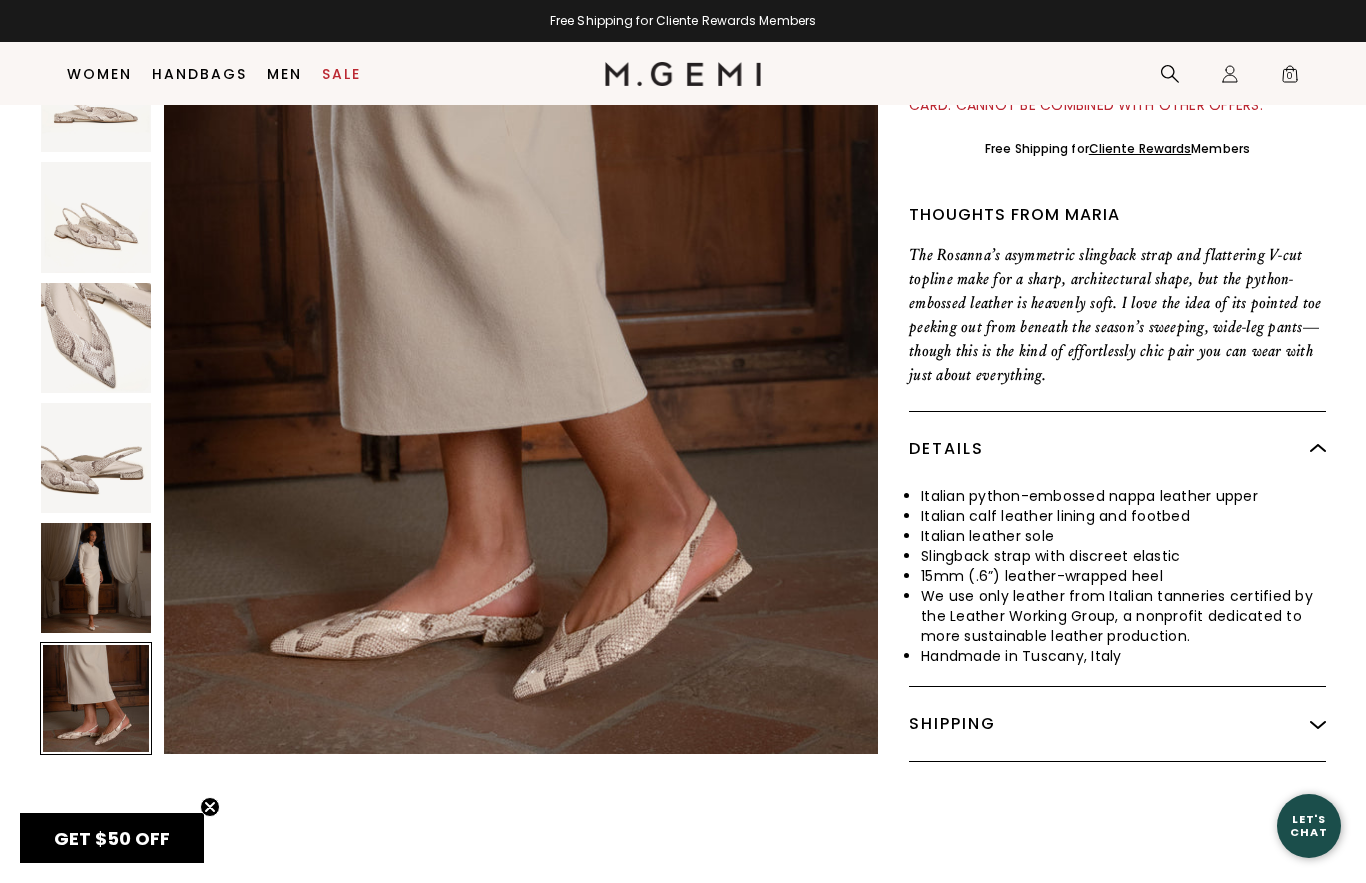 click at bounding box center [96, 578] 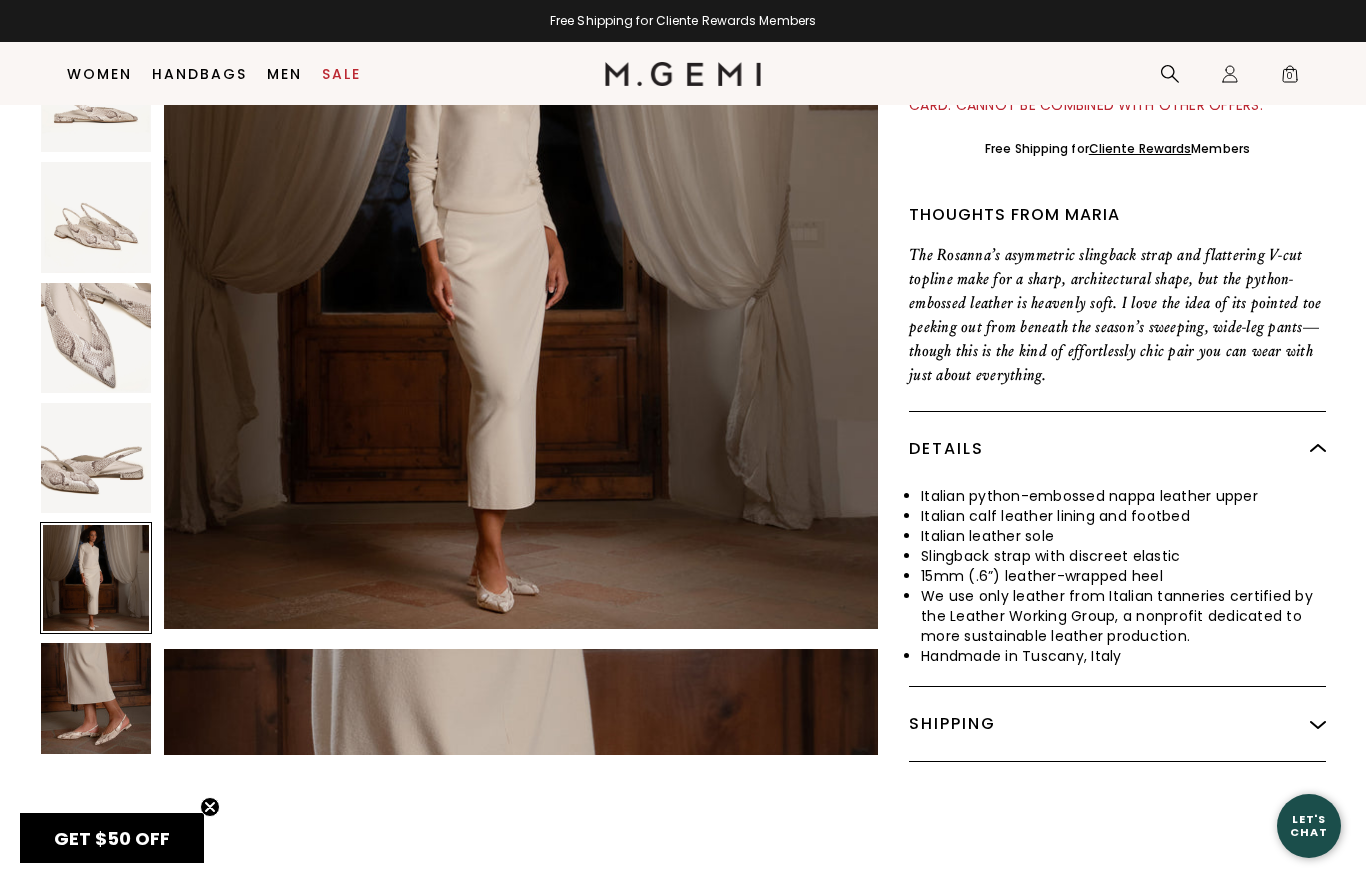 scroll, scrollTop: 2935, scrollLeft: 0, axis: vertical 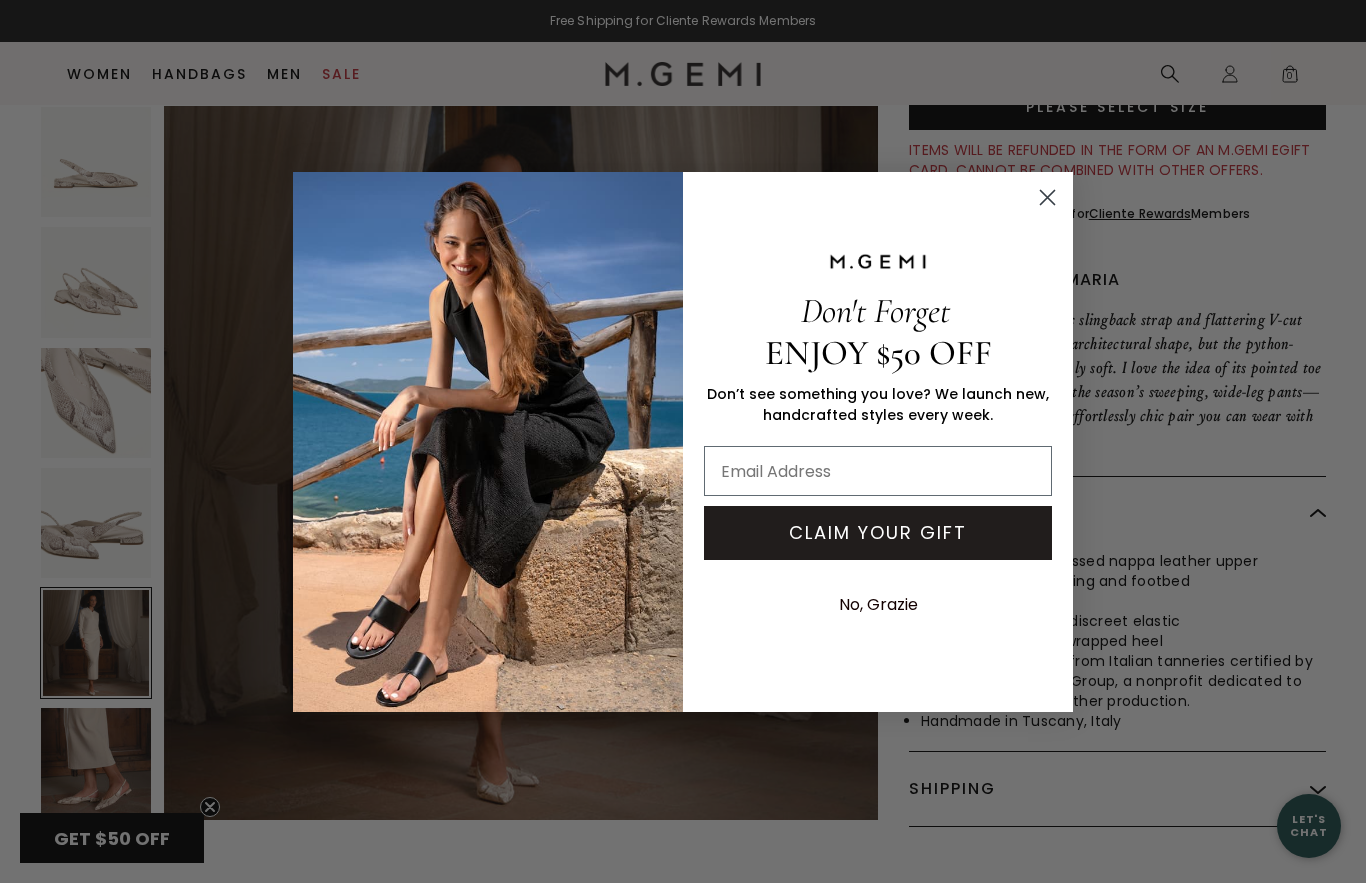 click 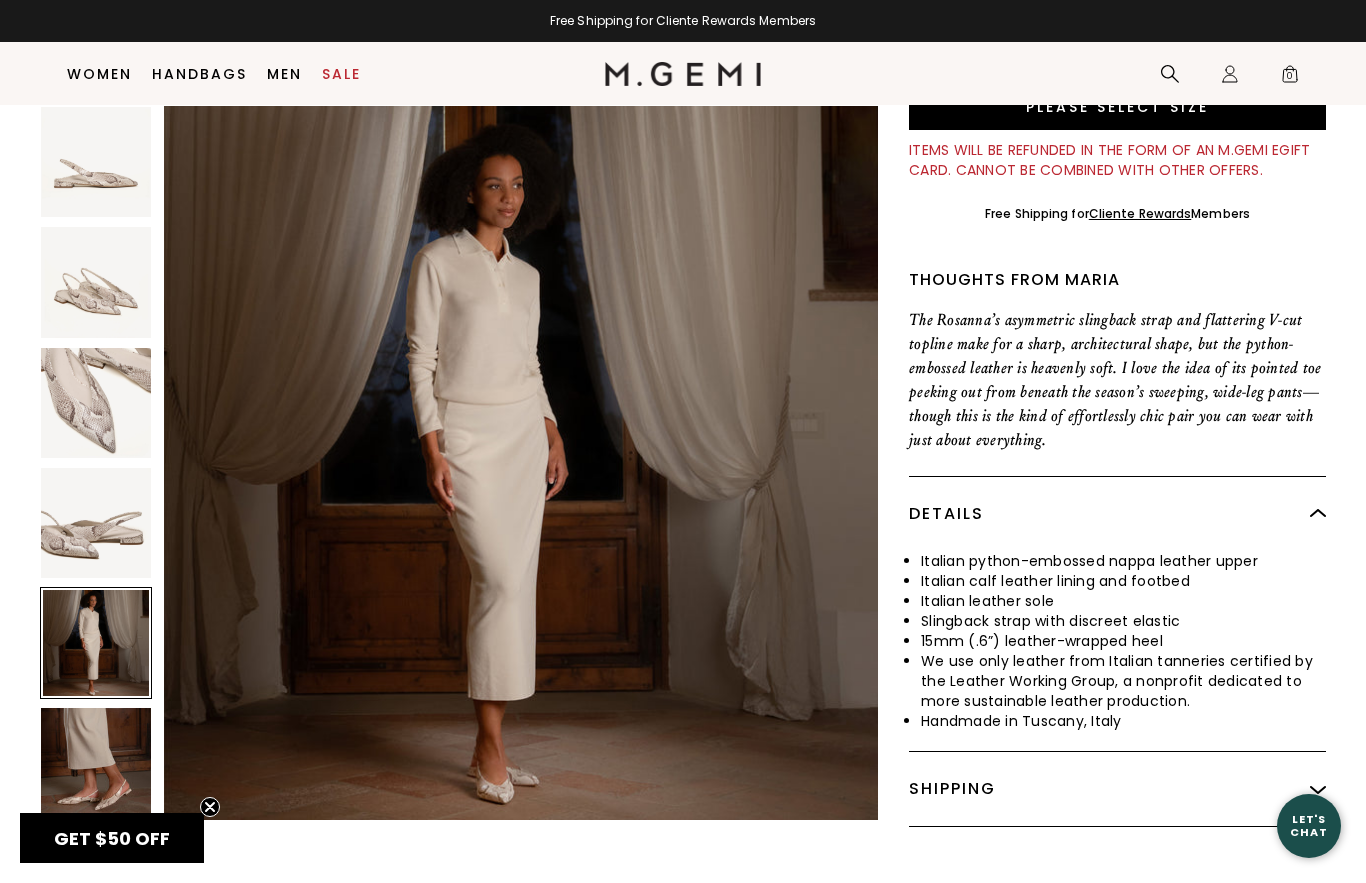 click at bounding box center (96, 402) 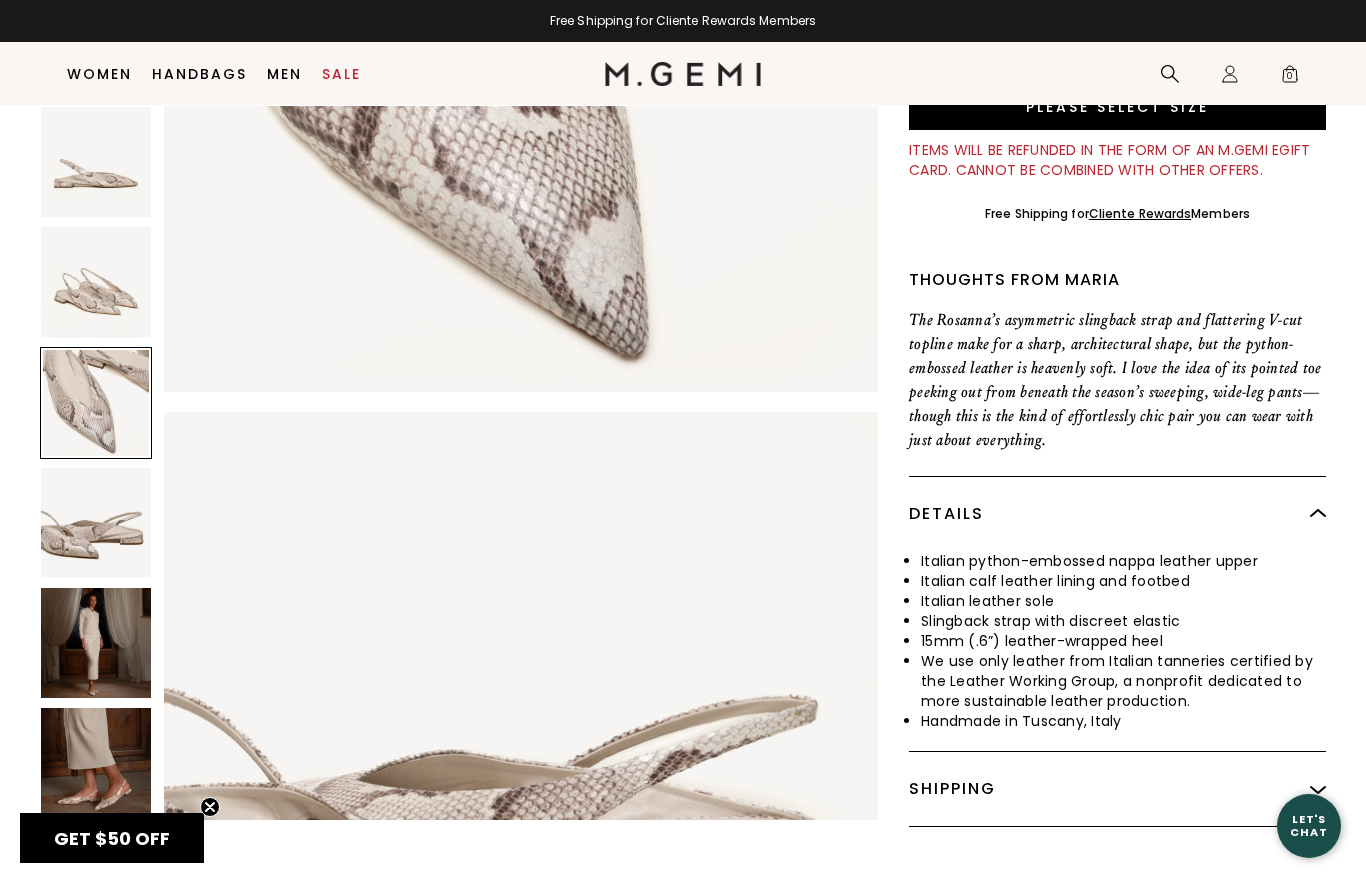 scroll, scrollTop: 1467, scrollLeft: 0, axis: vertical 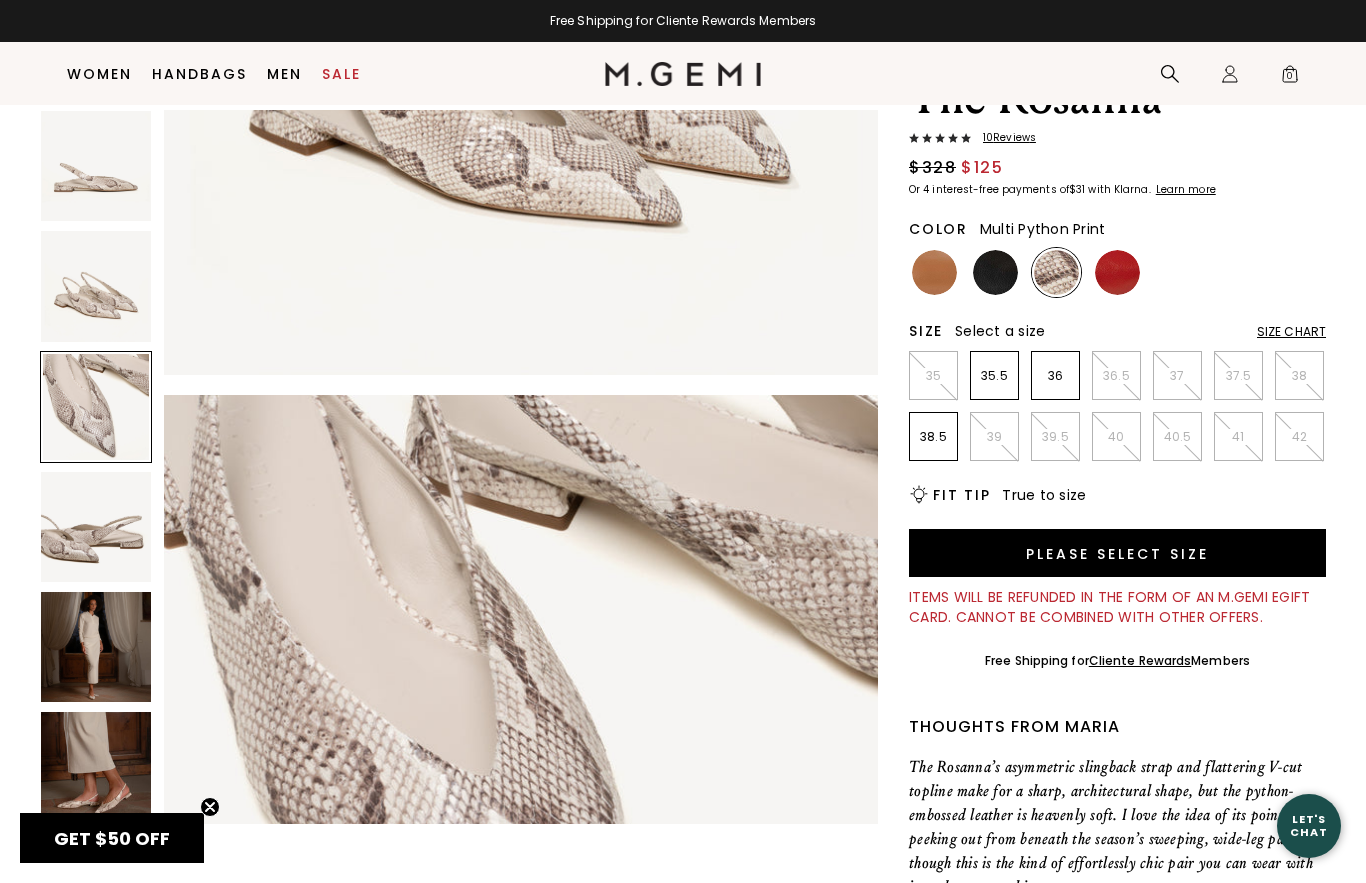 click at bounding box center (96, 647) 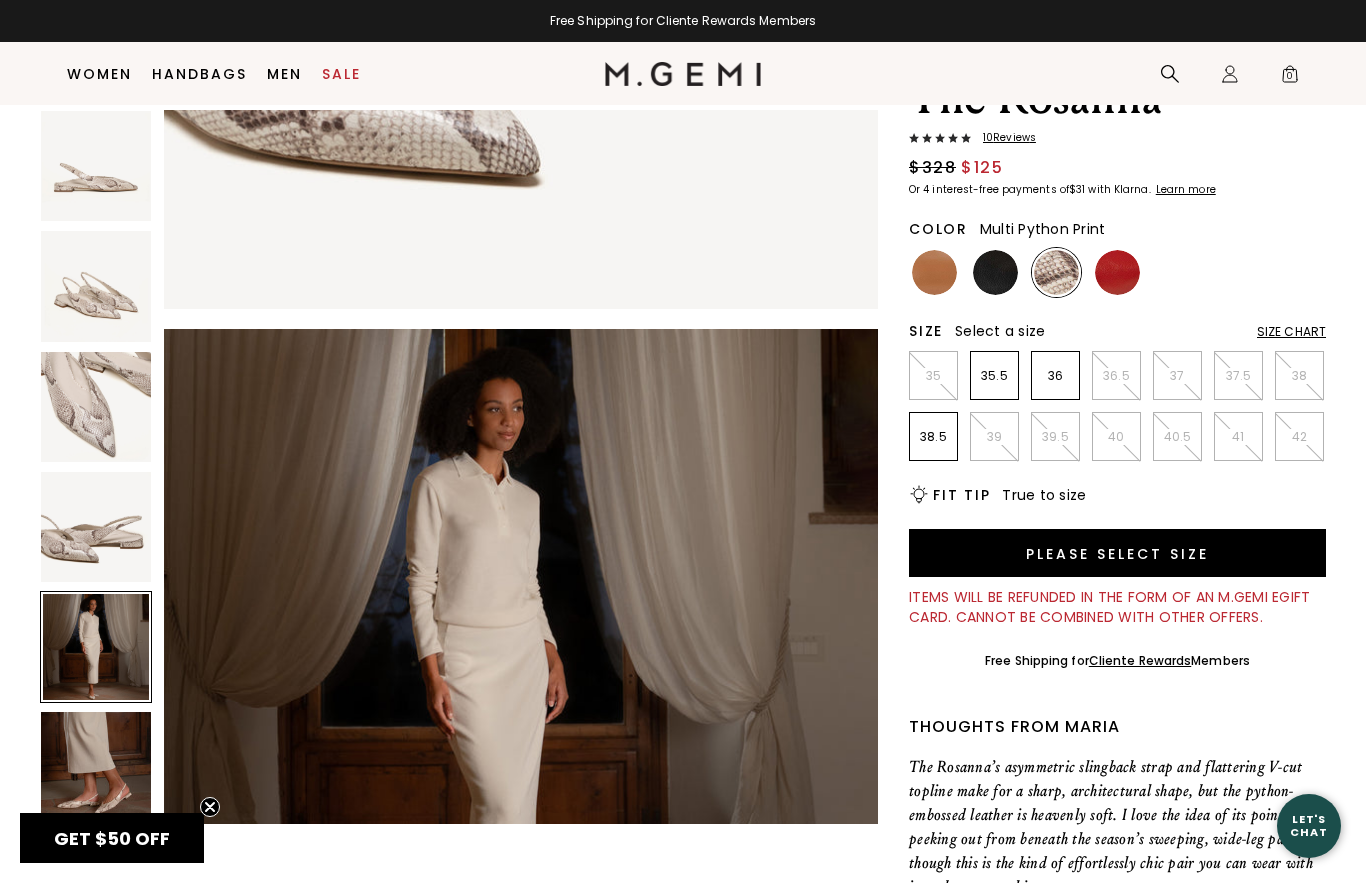 scroll, scrollTop: 2935, scrollLeft: 0, axis: vertical 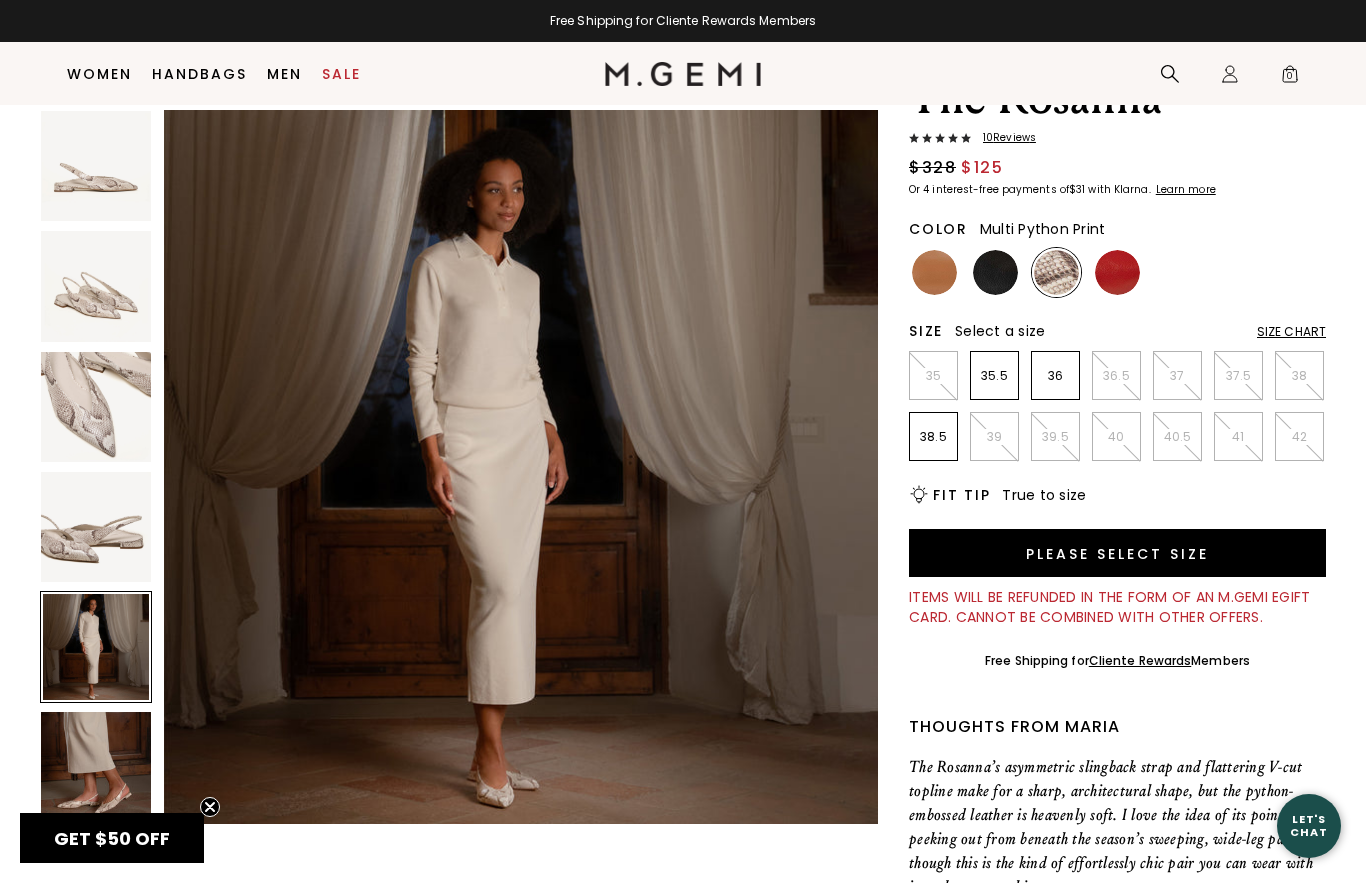 click at bounding box center [96, 767] 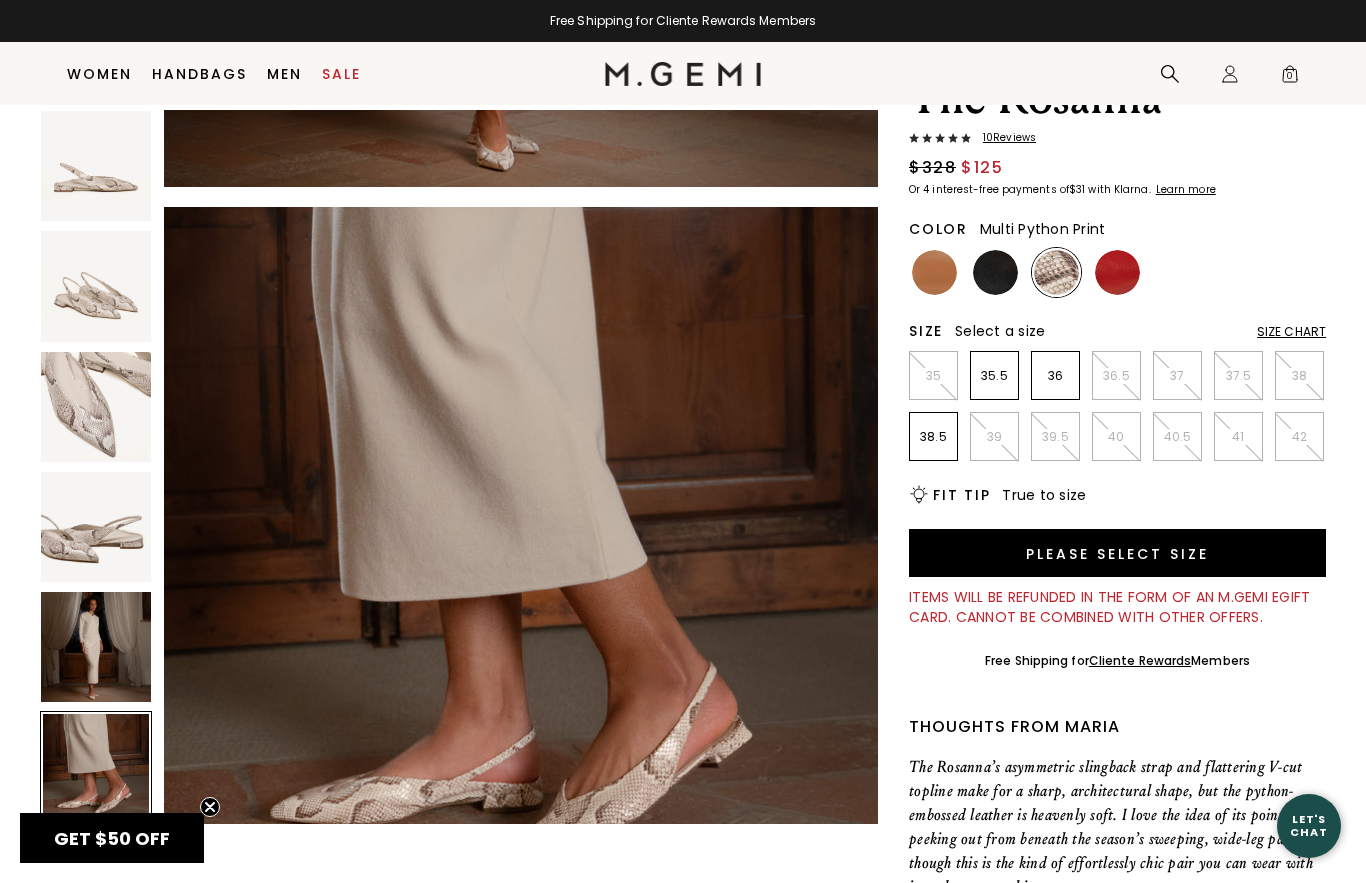 scroll, scrollTop: 3669, scrollLeft: 0, axis: vertical 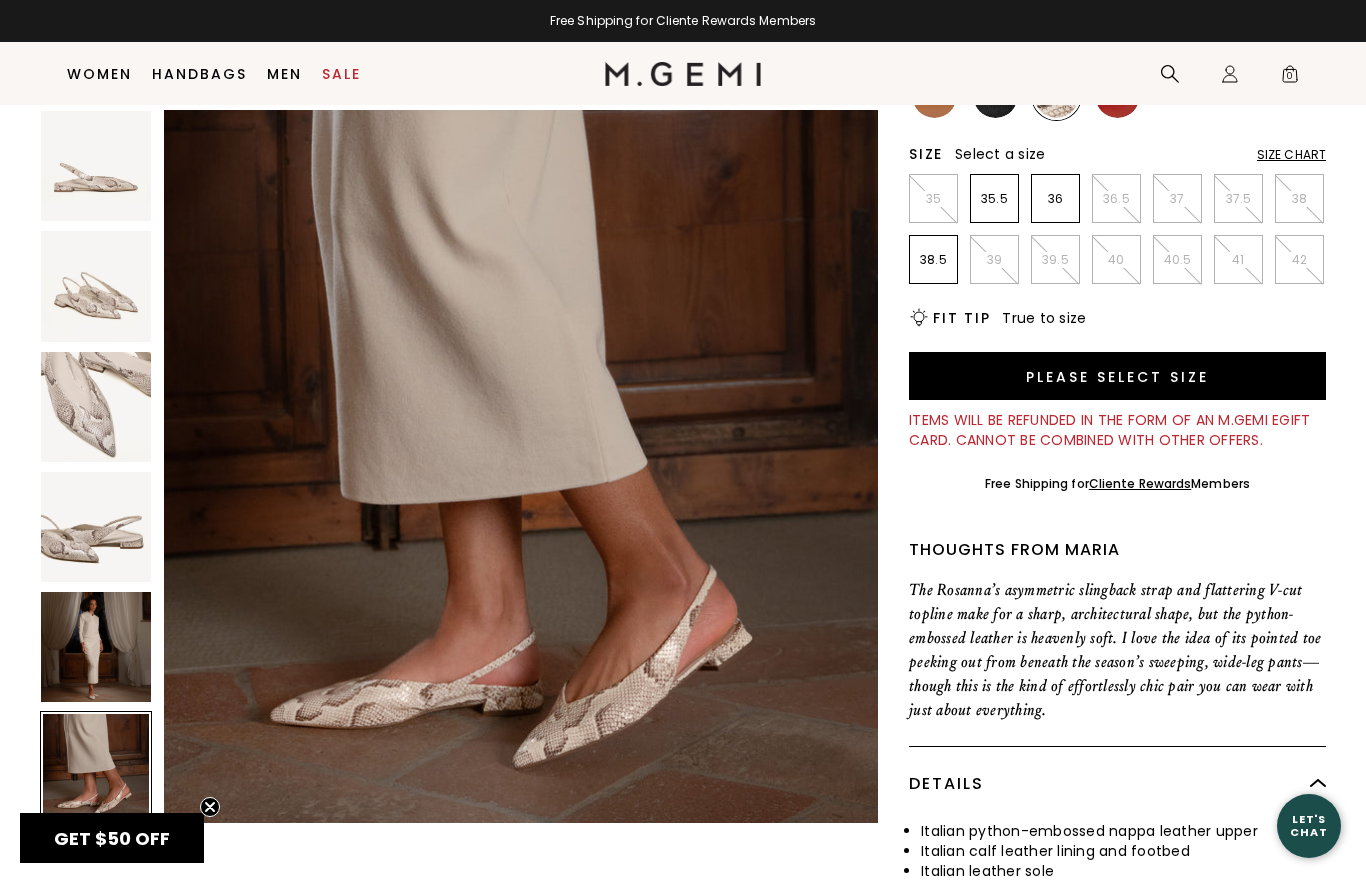 click at bounding box center (96, 767) 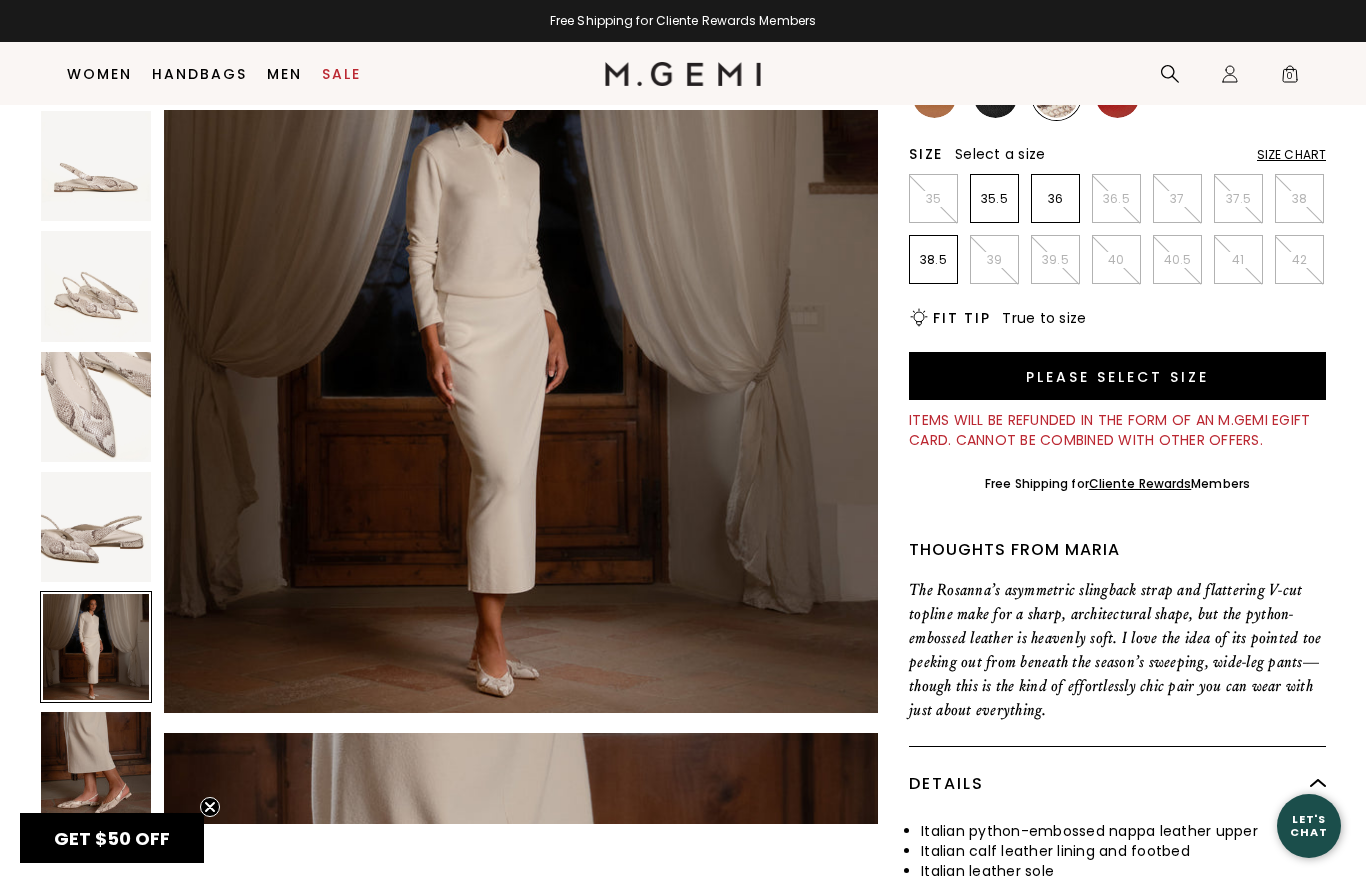 scroll, scrollTop: 2935, scrollLeft: 0, axis: vertical 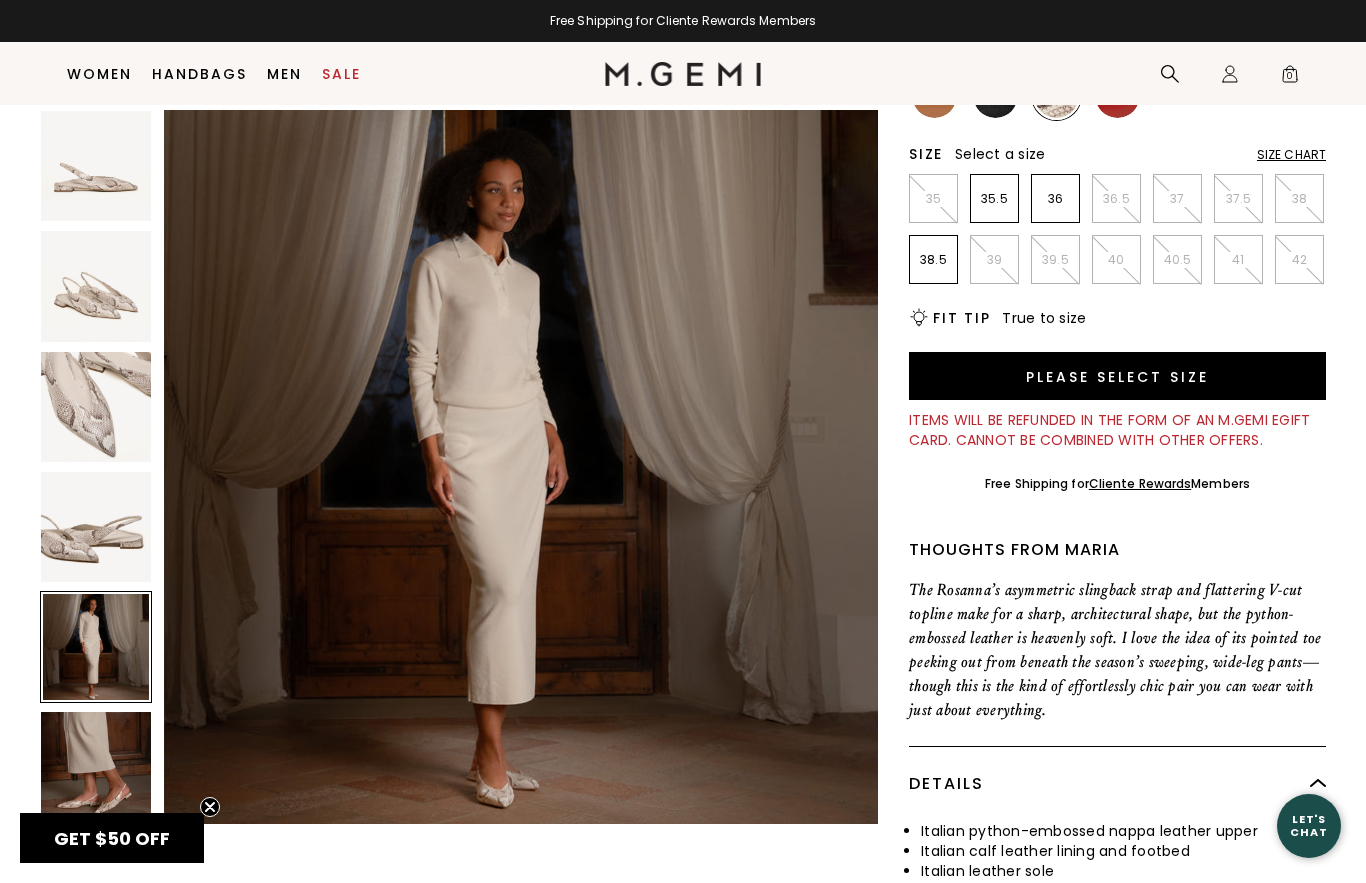 click at bounding box center [96, 527] 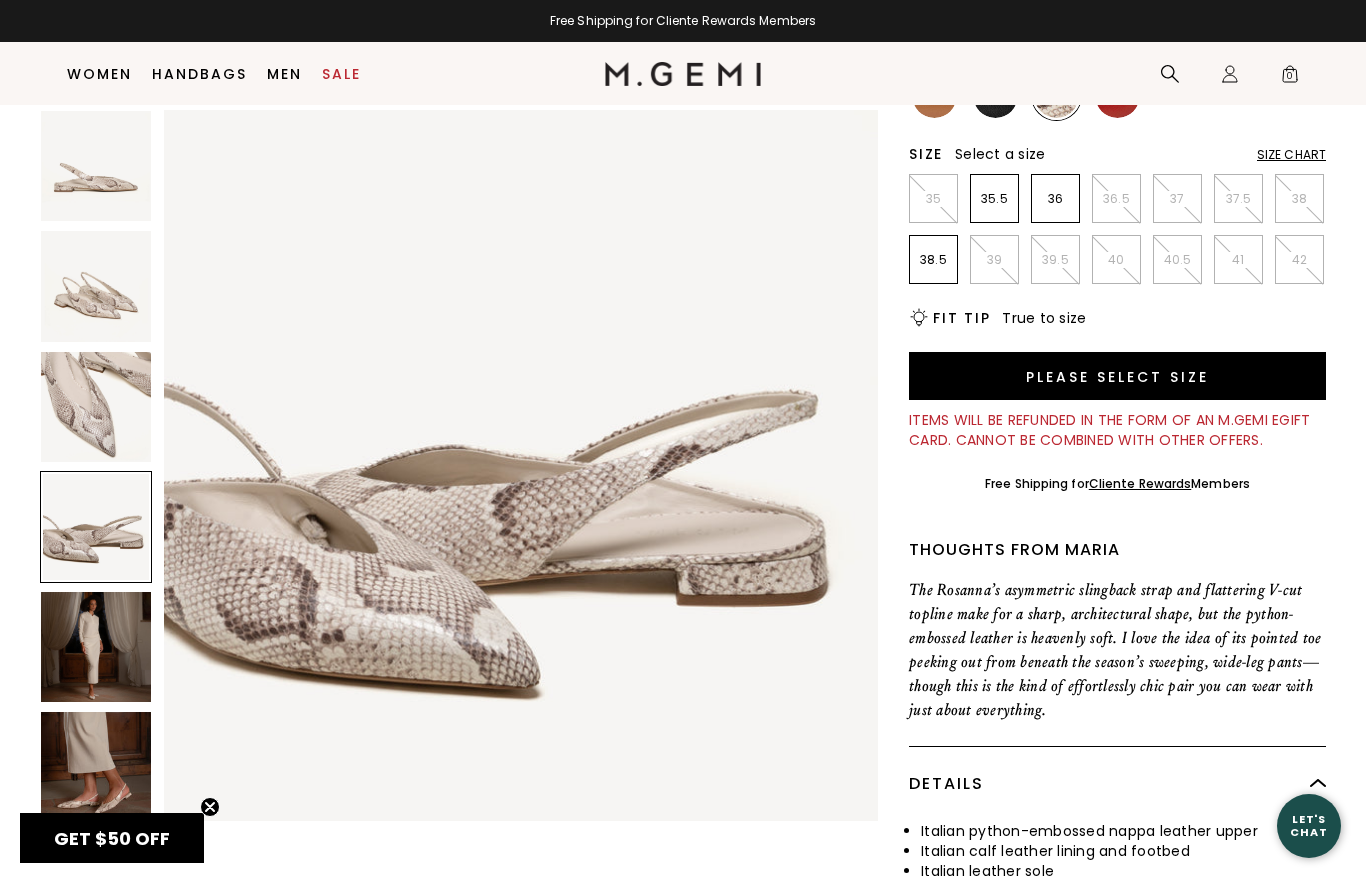 scroll, scrollTop: 2201, scrollLeft: 0, axis: vertical 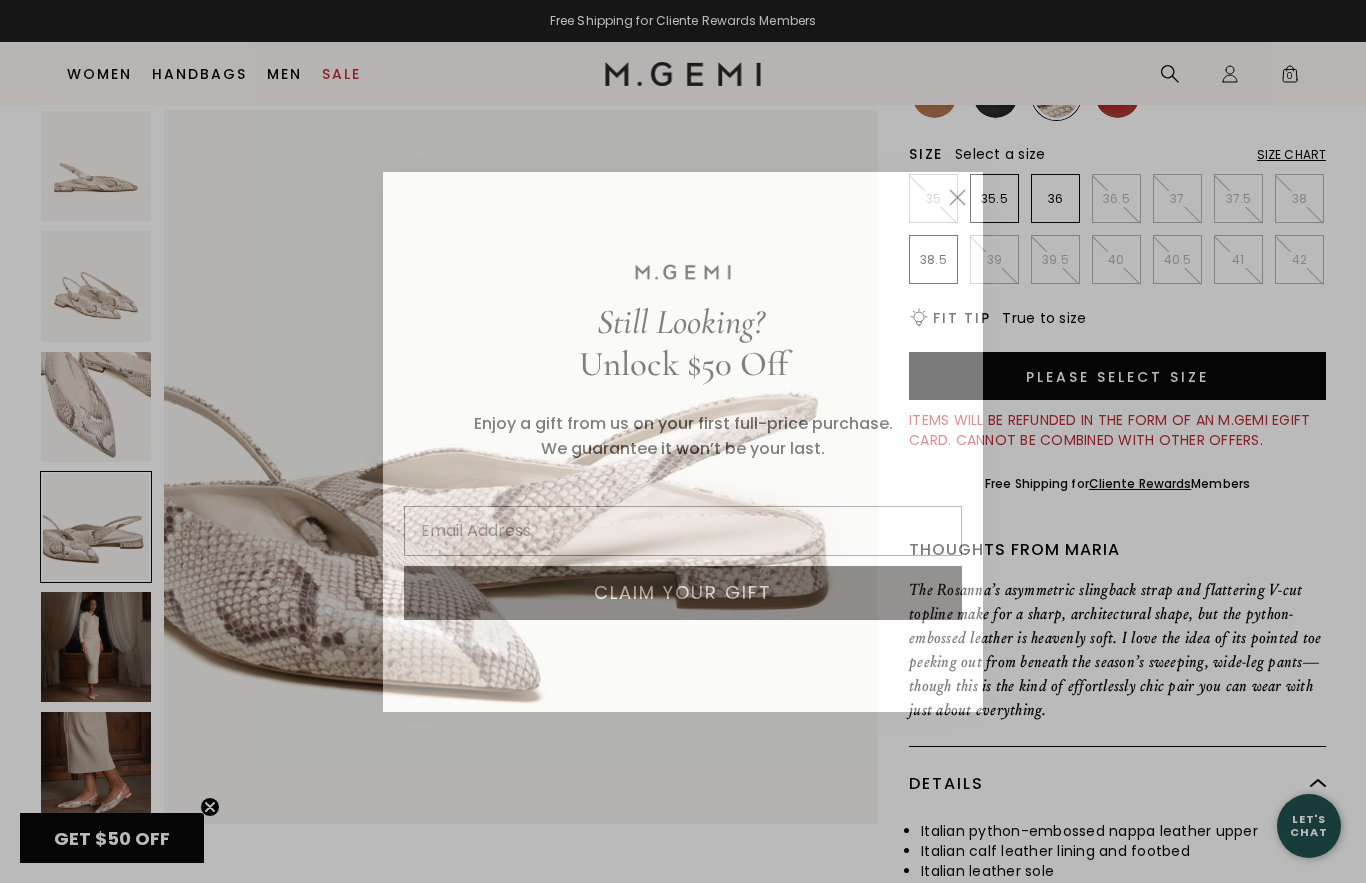 click 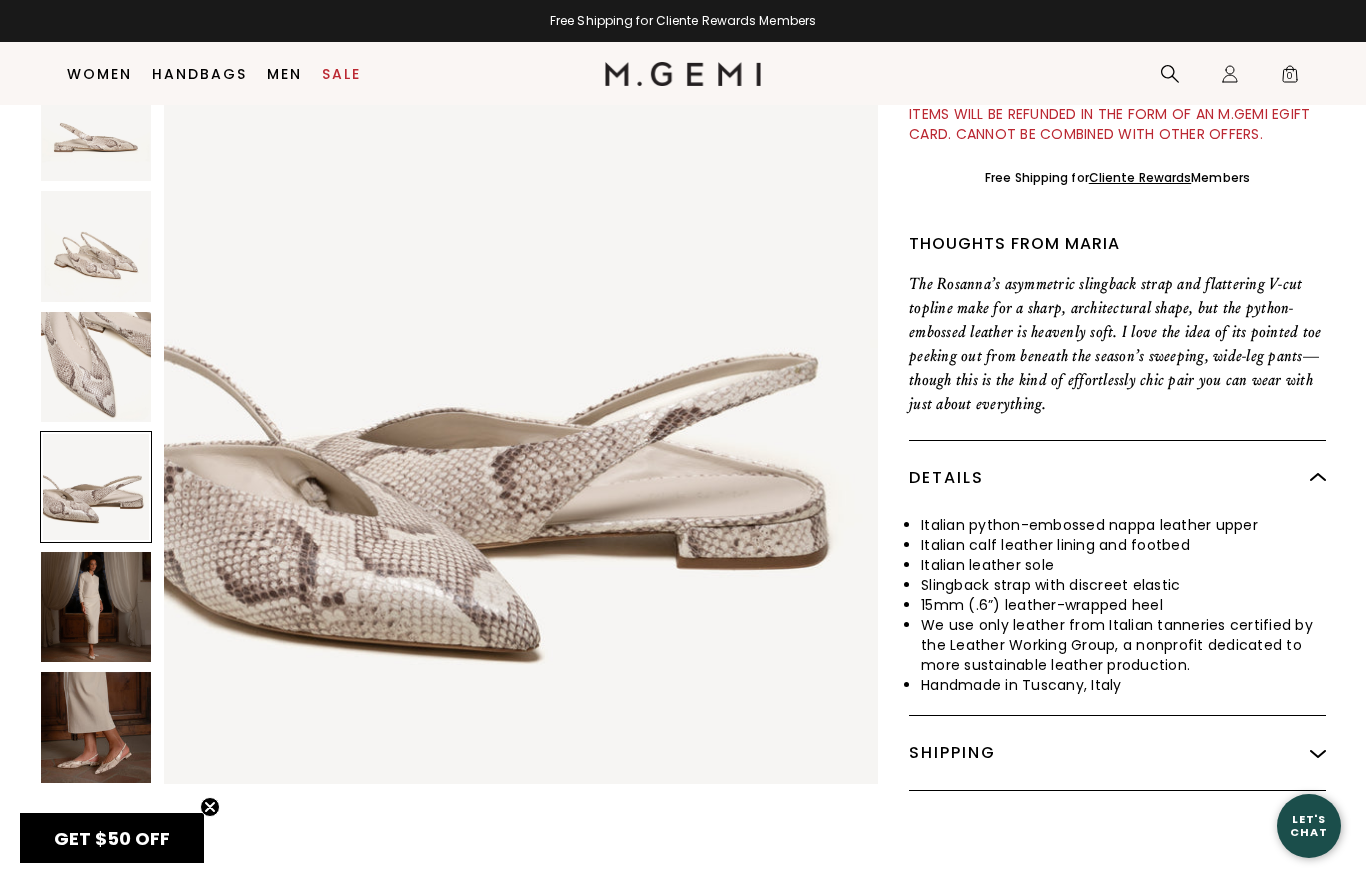 scroll, scrollTop: 588, scrollLeft: 0, axis: vertical 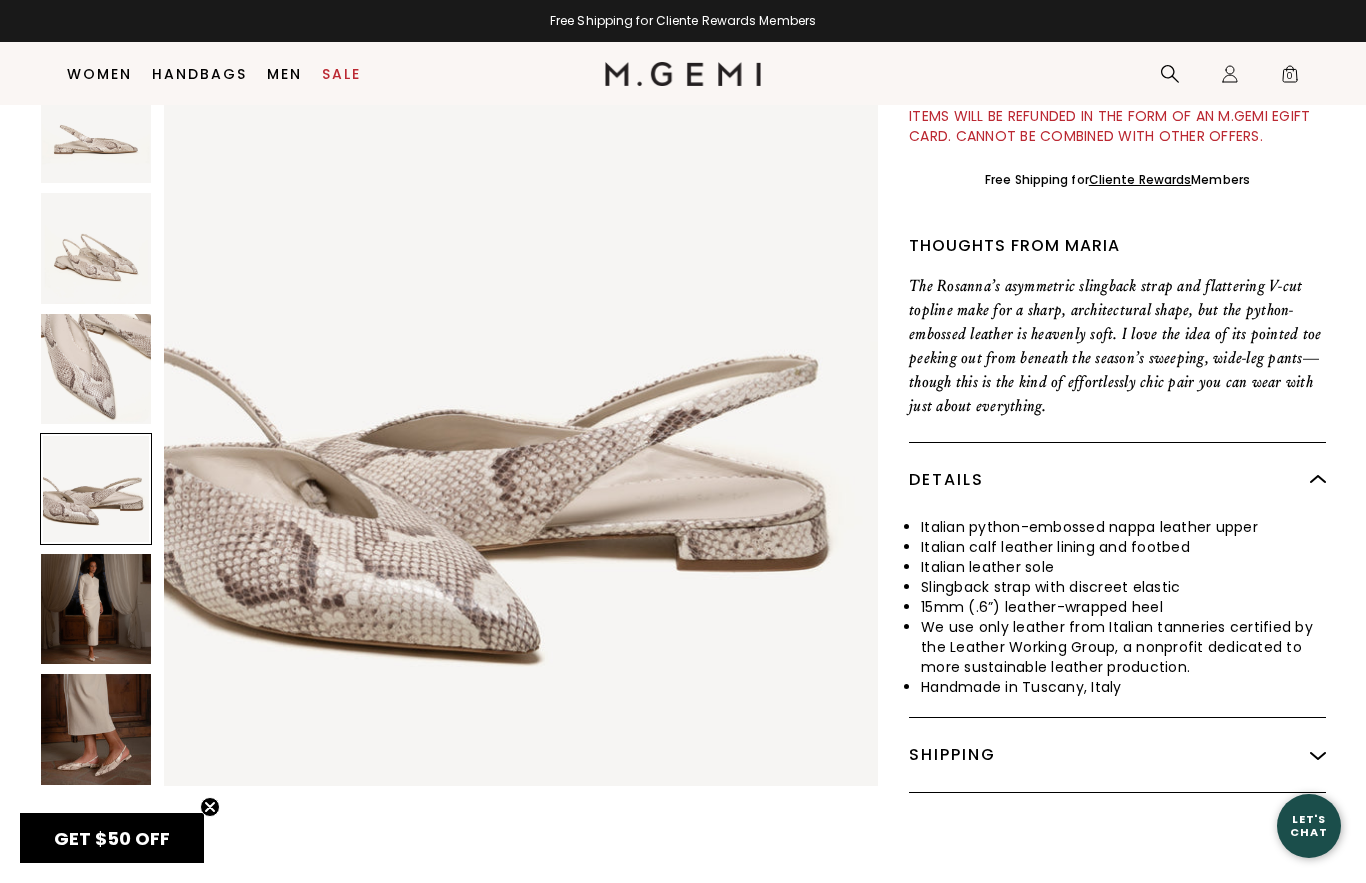 click at bounding box center [96, 729] 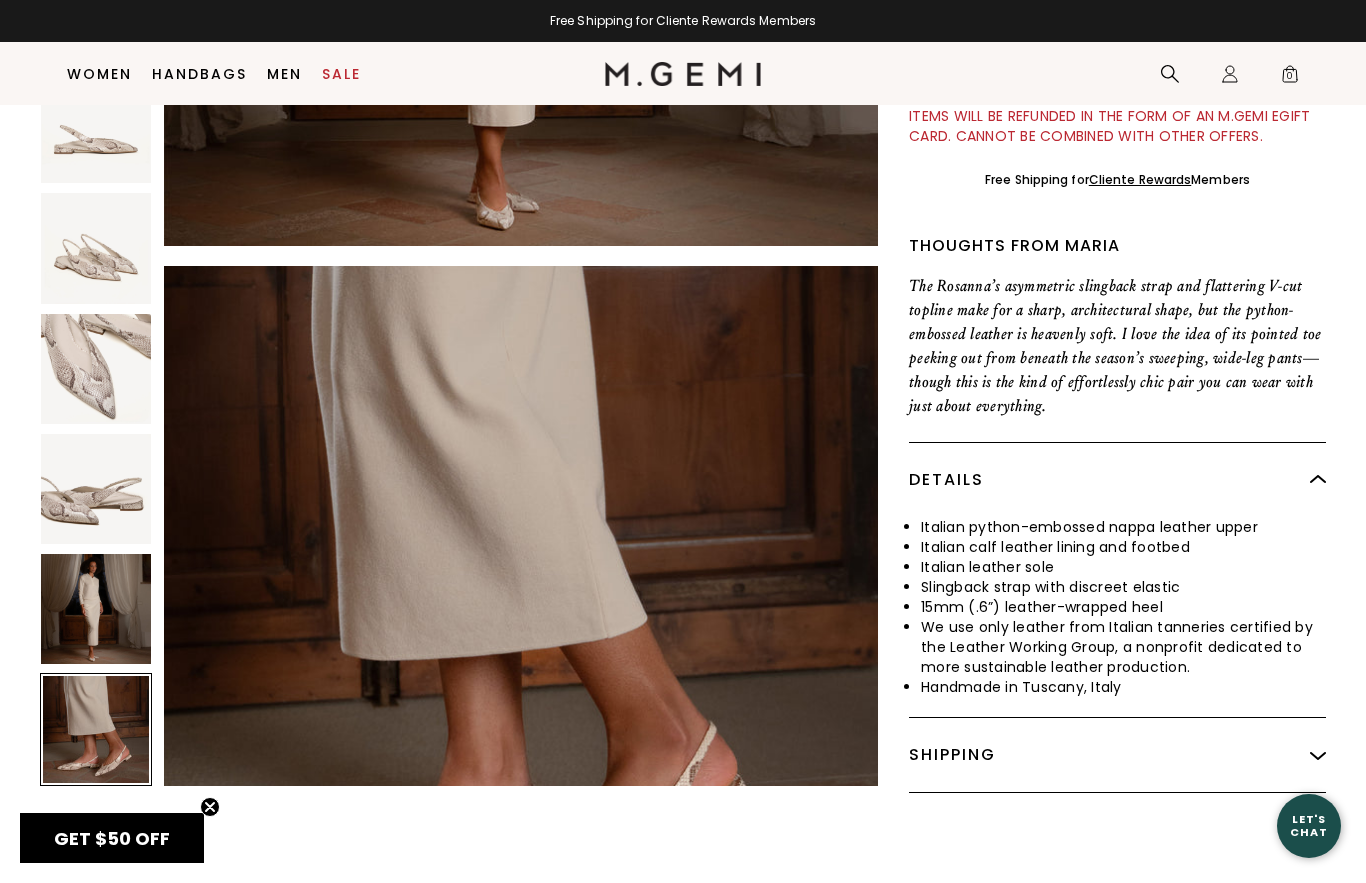scroll, scrollTop: 3669, scrollLeft: 0, axis: vertical 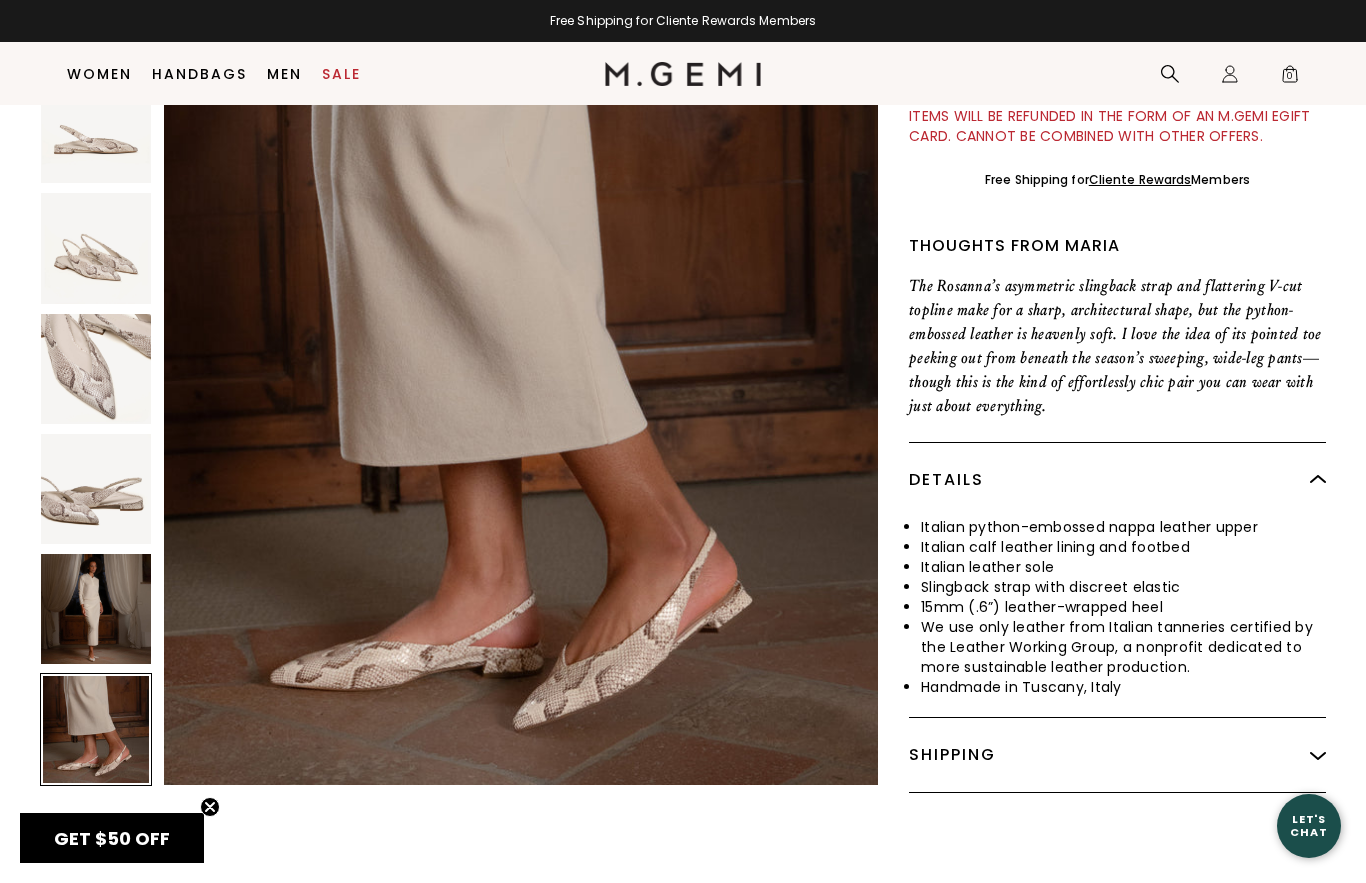click at bounding box center (96, 609) 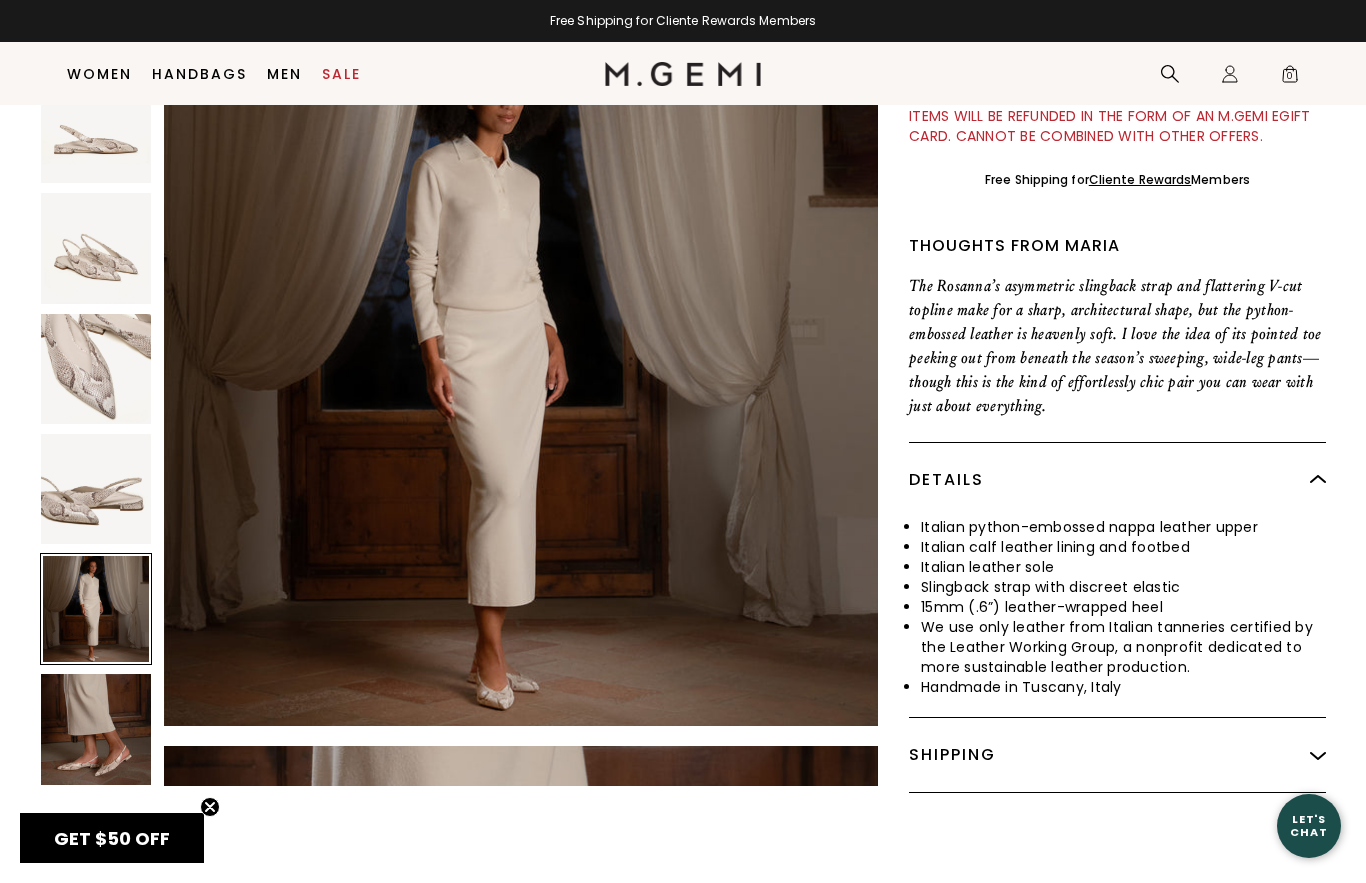 scroll, scrollTop: 2935, scrollLeft: 0, axis: vertical 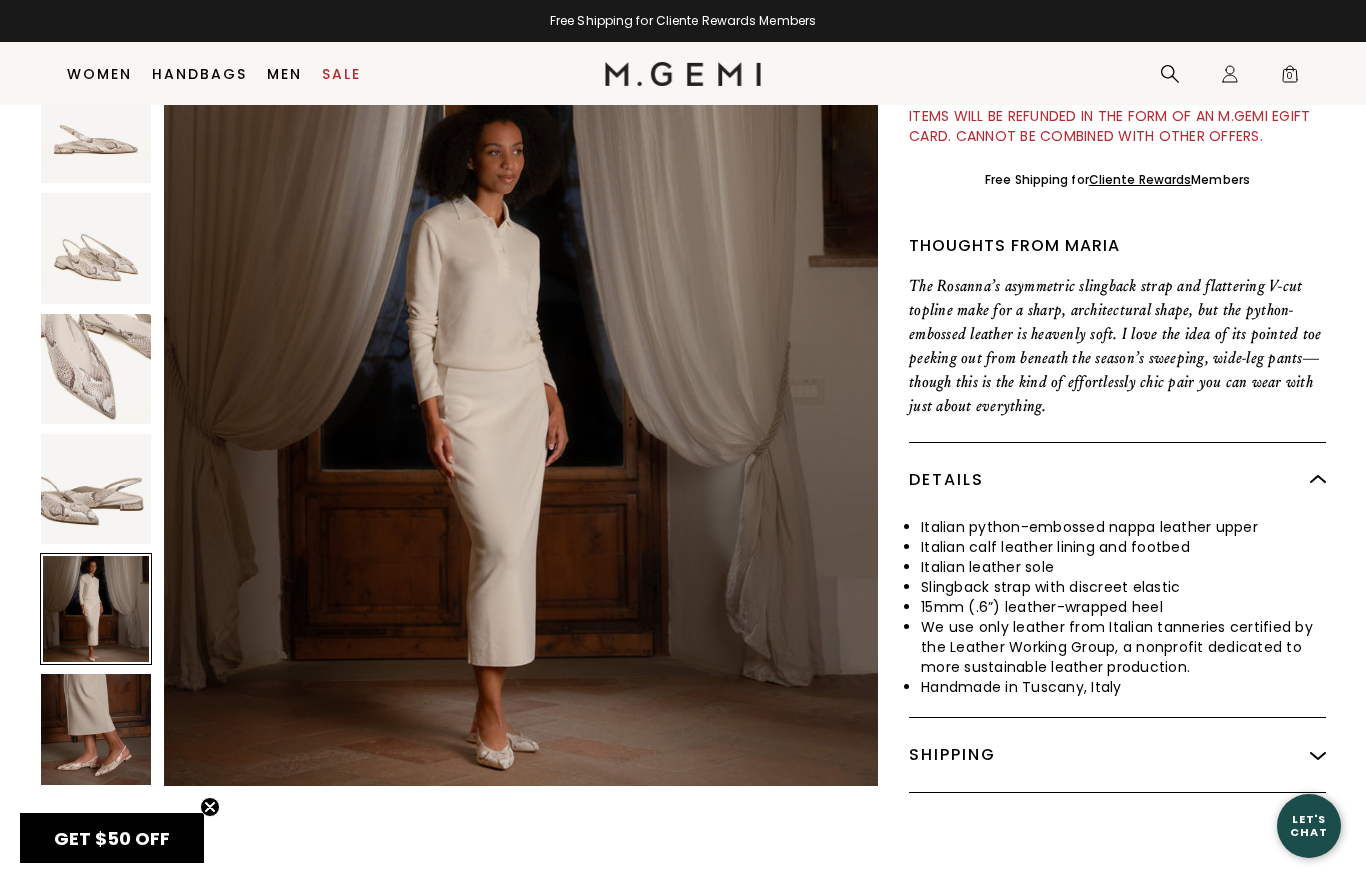 click at bounding box center [96, 729] 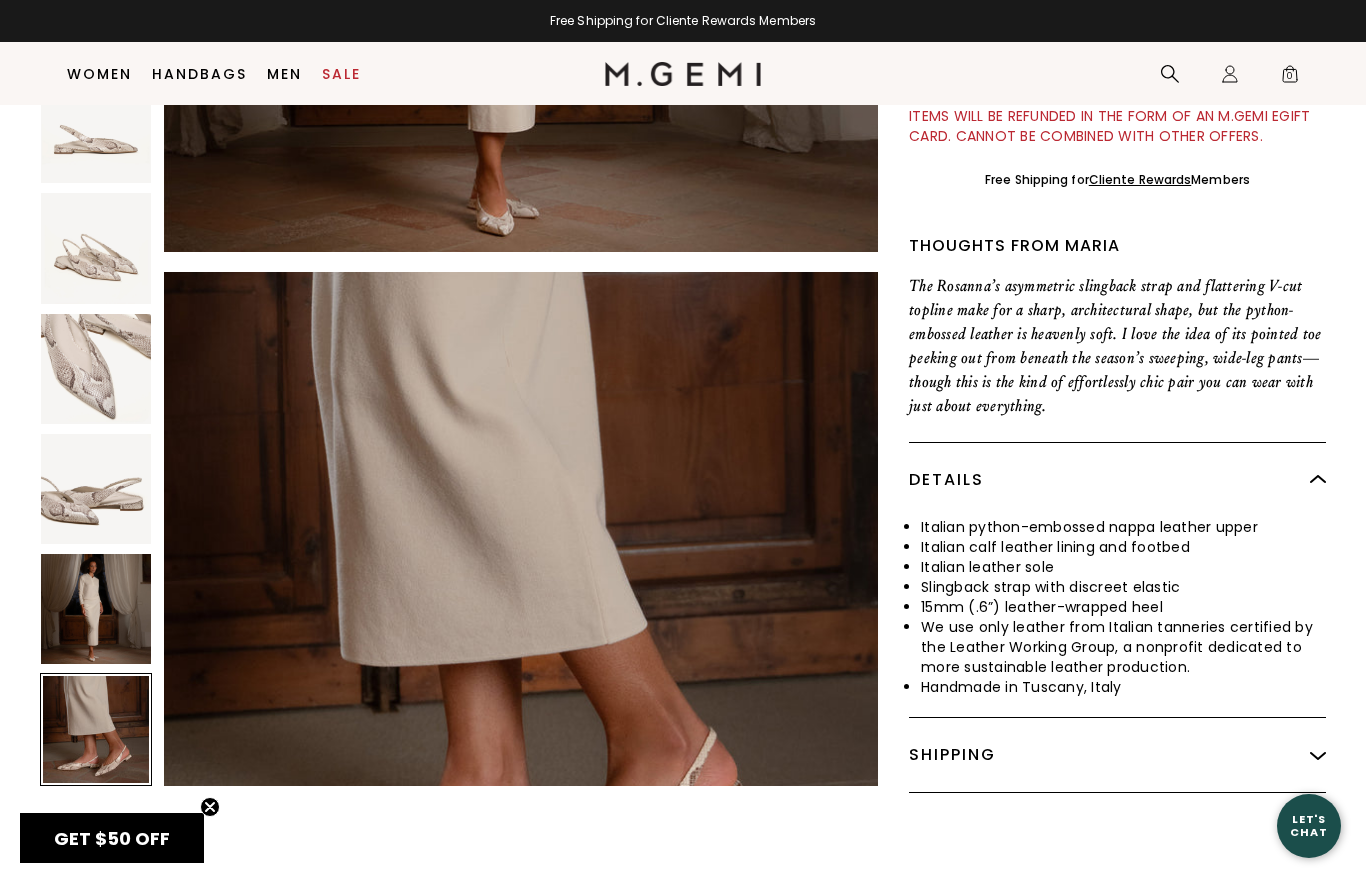 scroll, scrollTop: 3669, scrollLeft: 0, axis: vertical 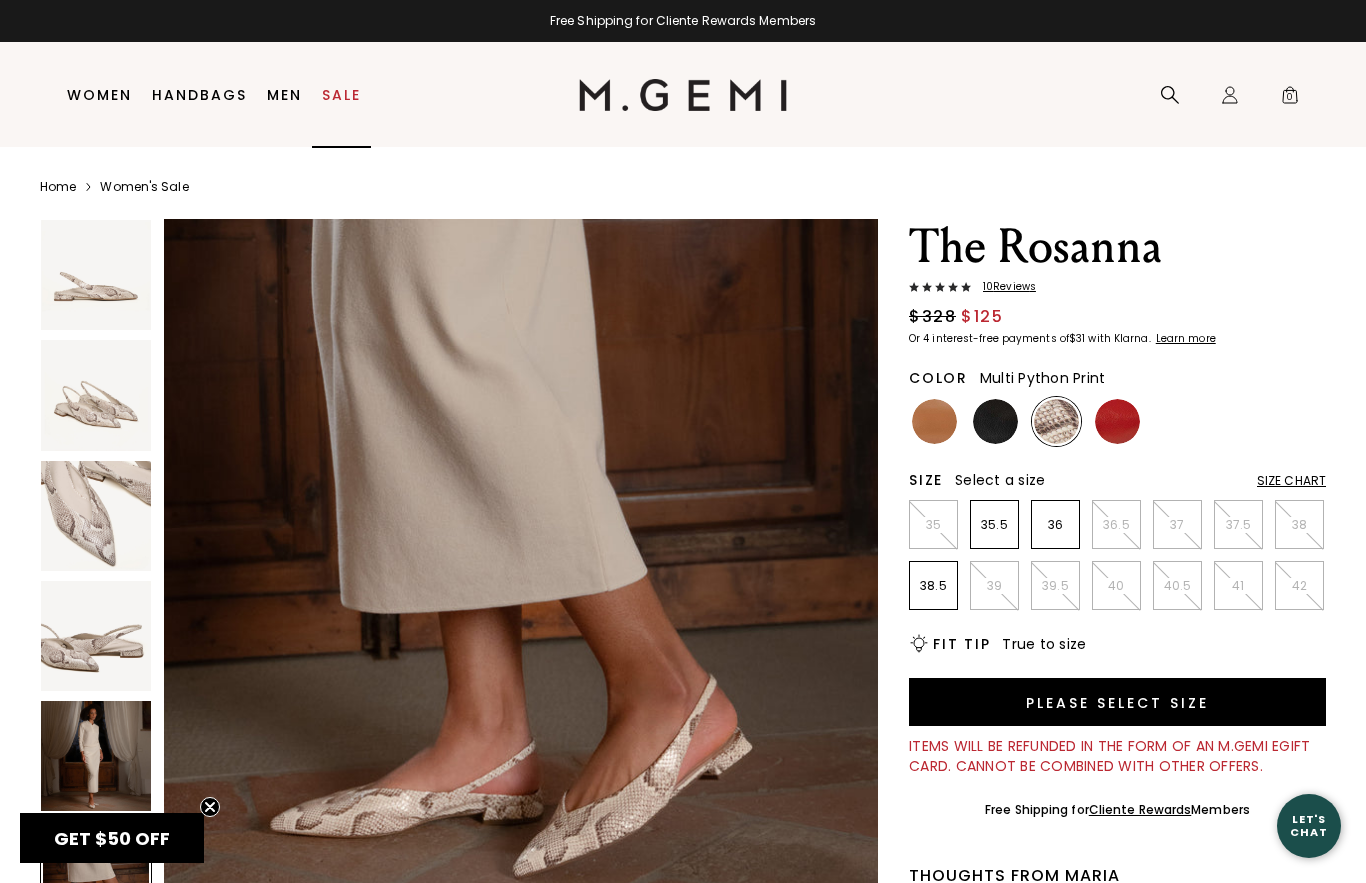 click on "Sale" at bounding box center (341, 95) 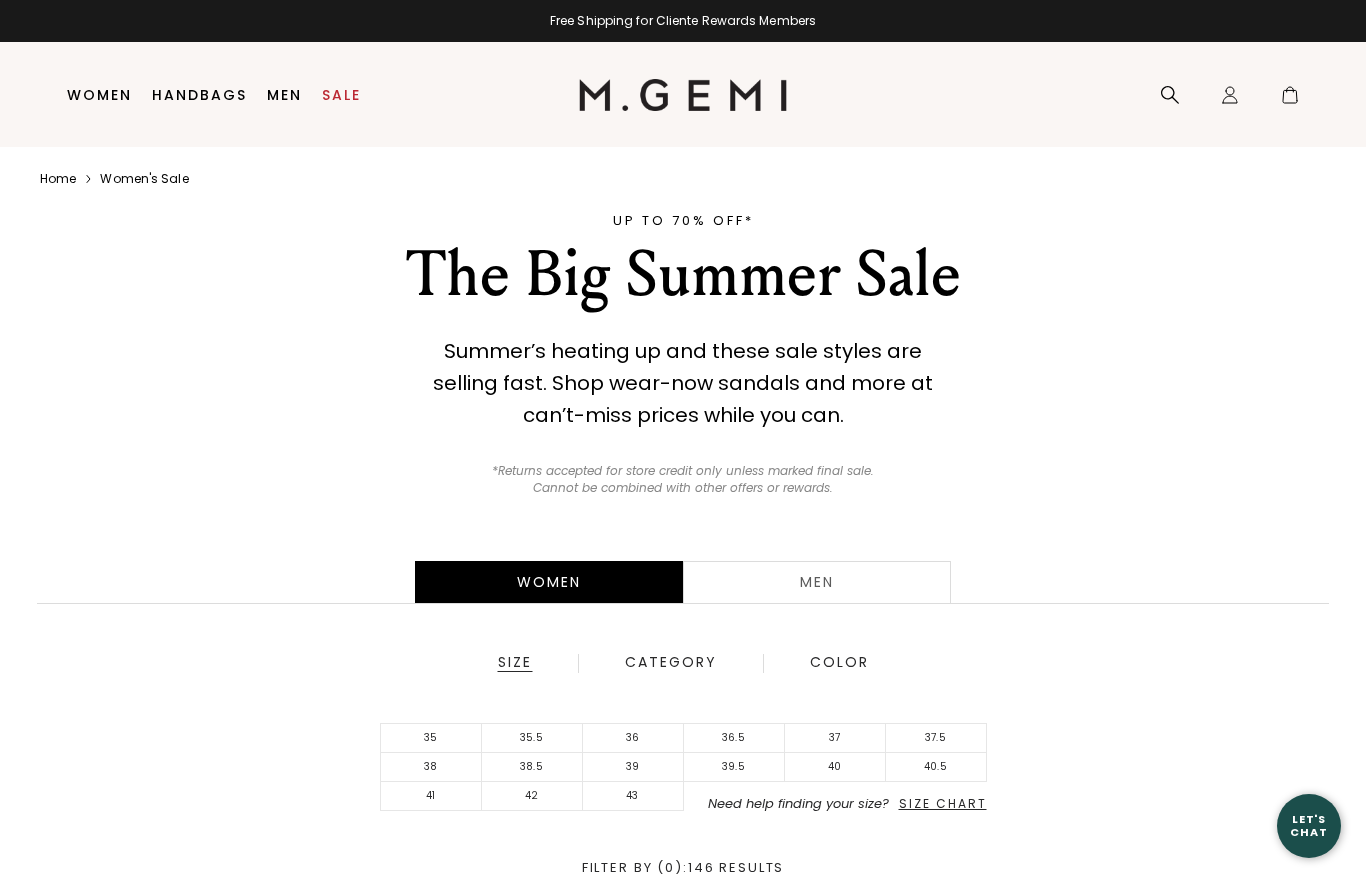 scroll, scrollTop: 0, scrollLeft: 0, axis: both 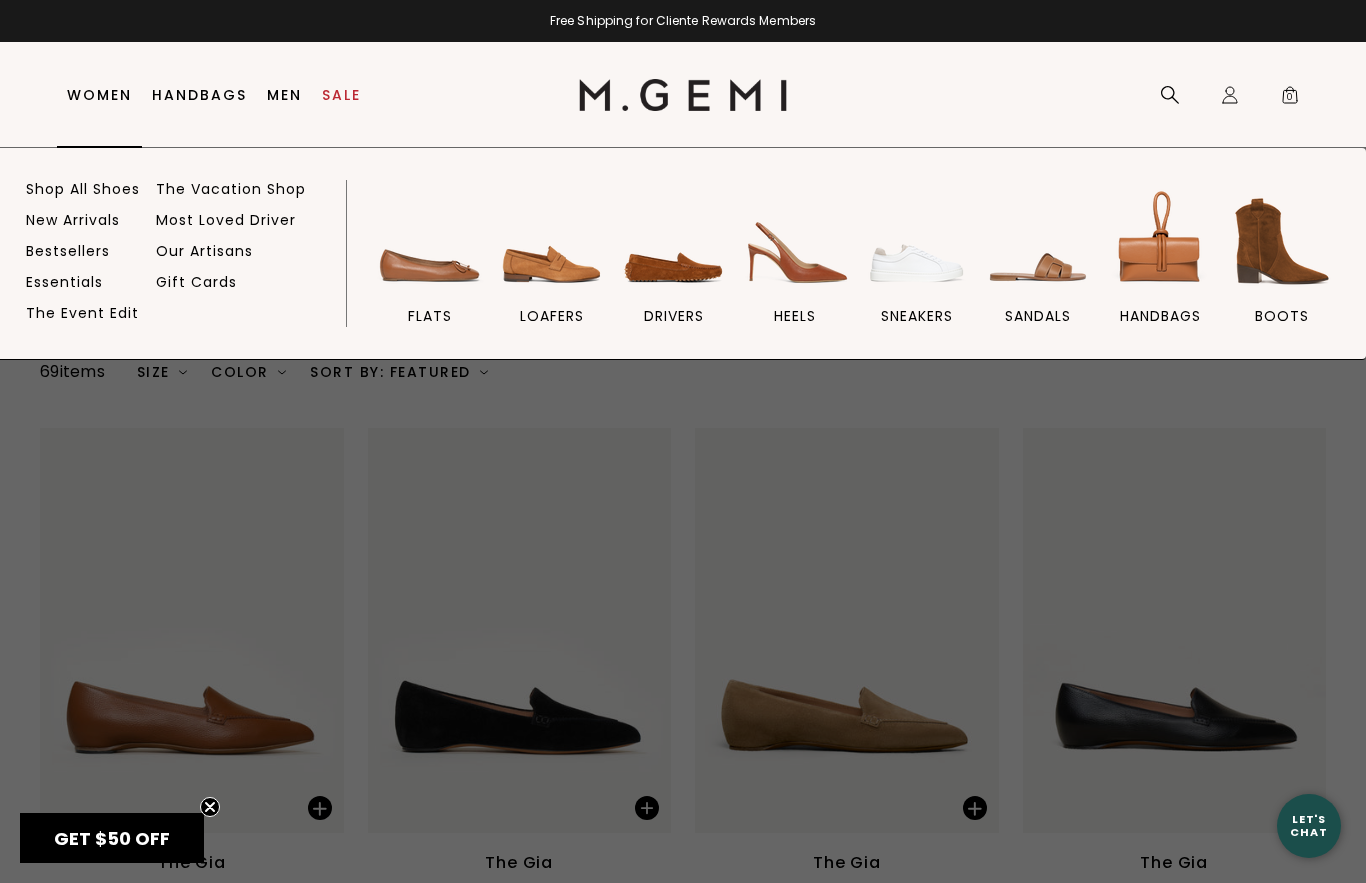 click on "heels" at bounding box center [795, 316] 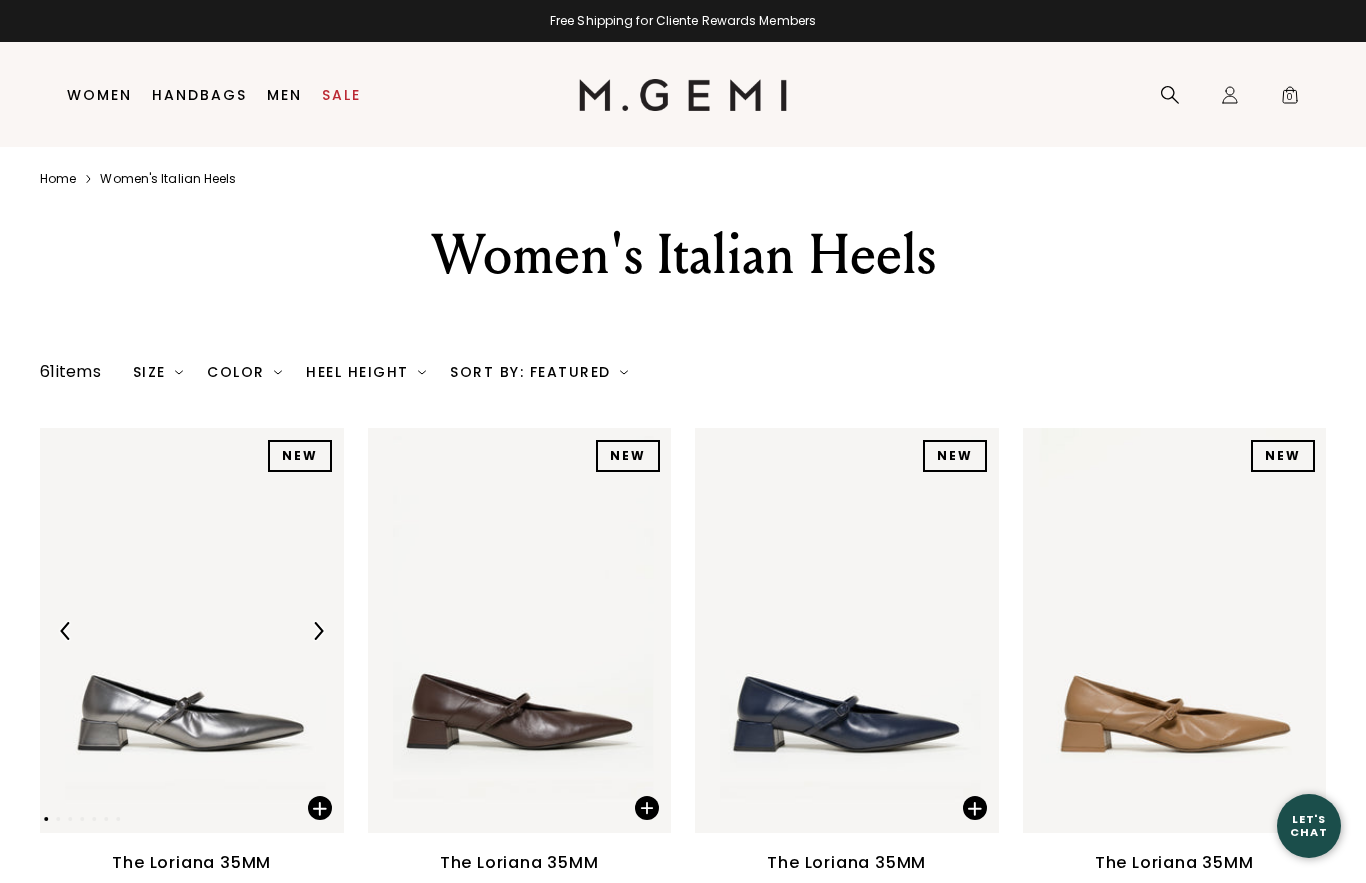 scroll, scrollTop: 0, scrollLeft: 0, axis: both 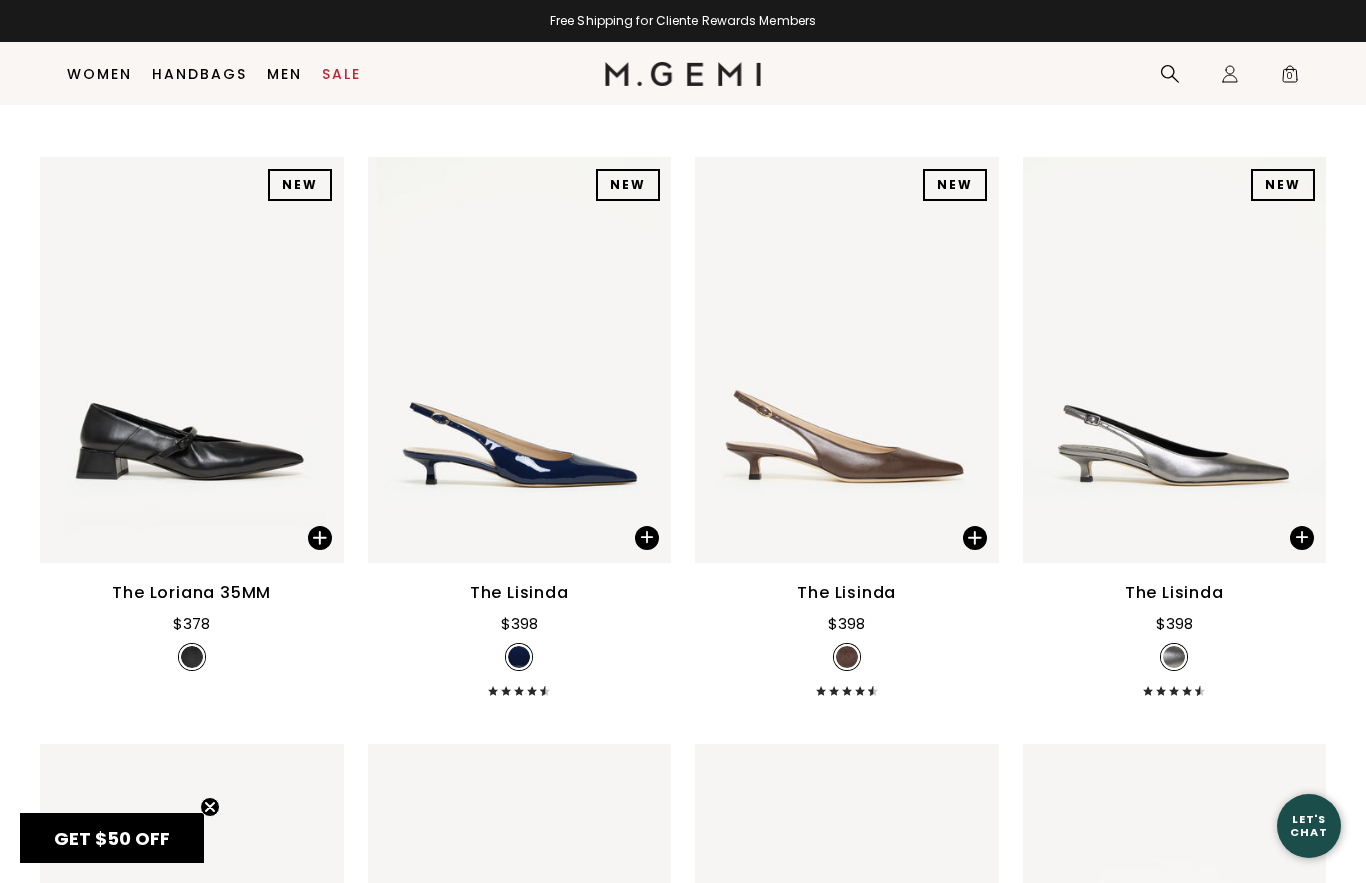 click at bounding box center [973, 360] 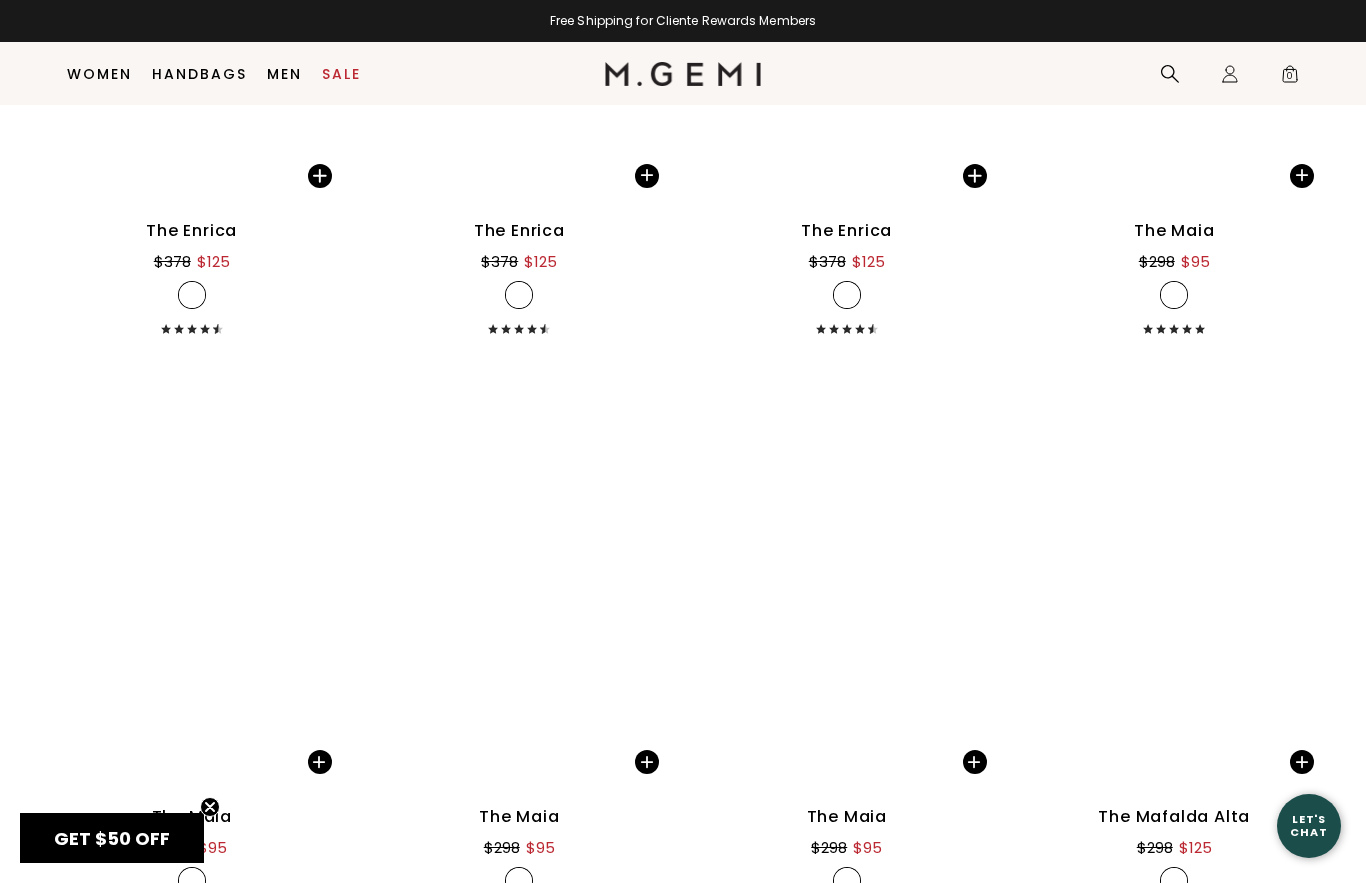 scroll, scrollTop: 6378, scrollLeft: 0, axis: vertical 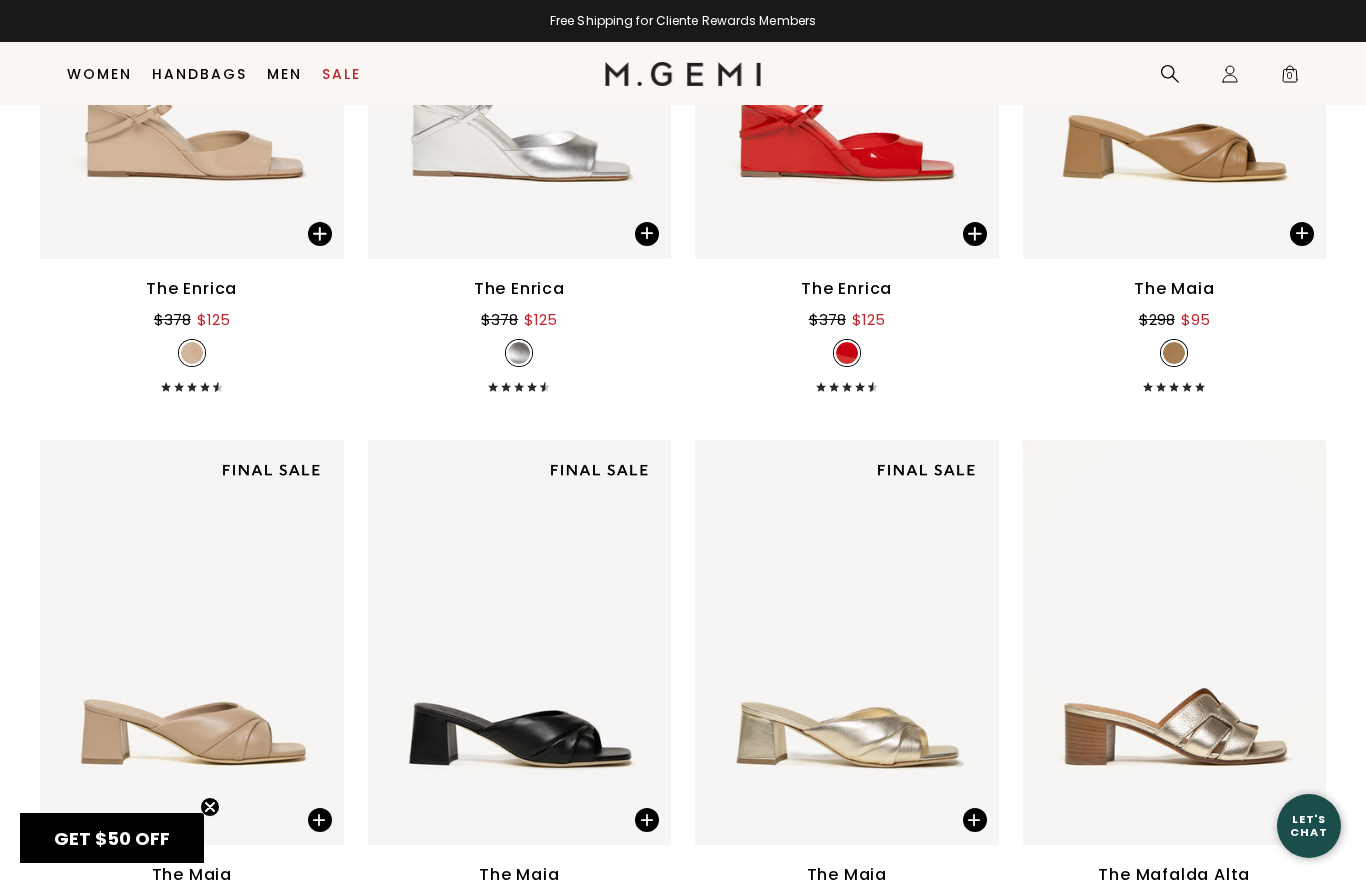 click on "Women
Shop All Shoes
New Arrivals
Bestsellers
Essentials
The Event Edit
The Vacation Shop
Most Loved Driver Our Artisans" at bounding box center (99, 74) 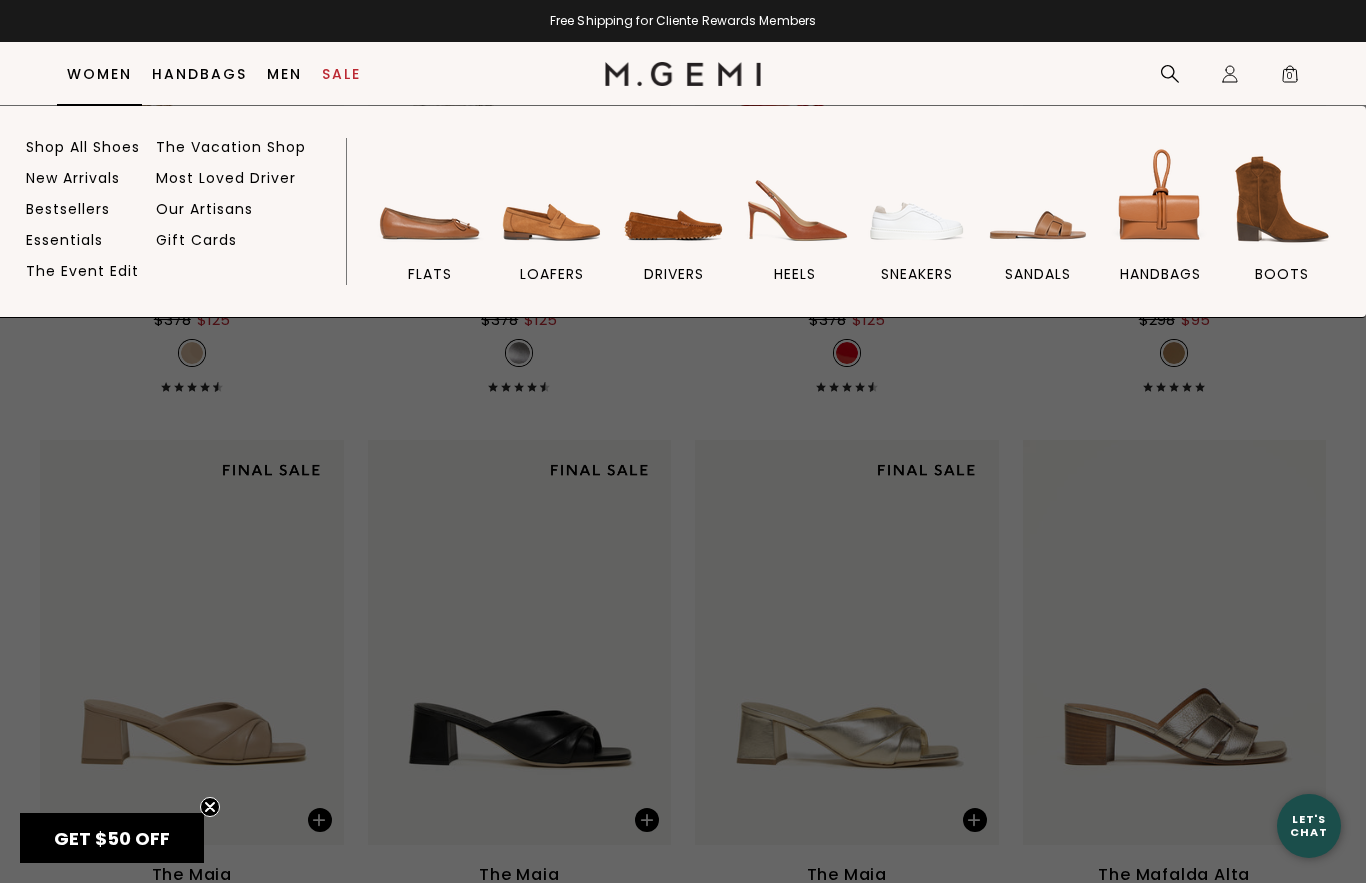 click on "flats" at bounding box center (430, 274) 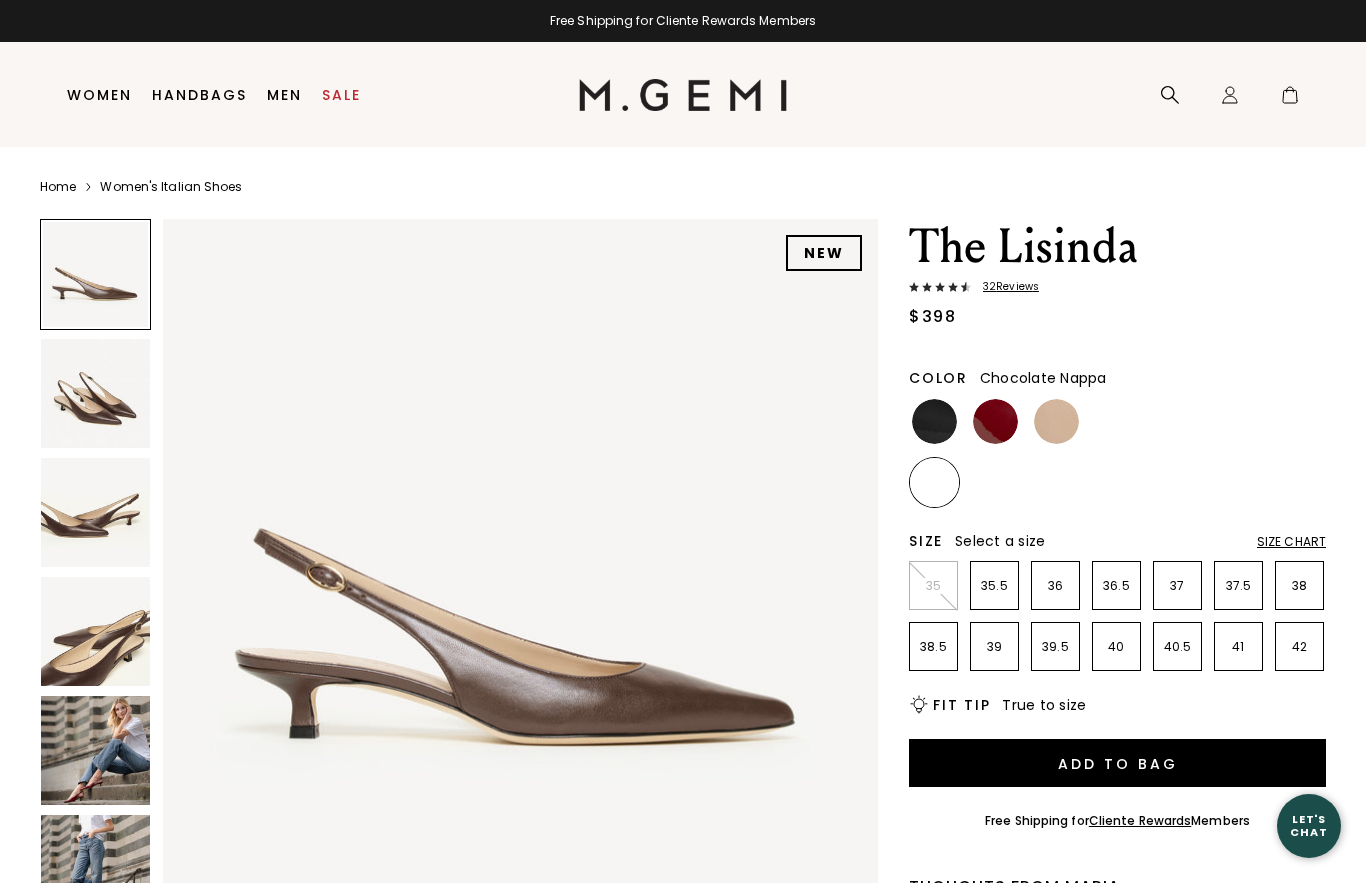scroll, scrollTop: 0, scrollLeft: 0, axis: both 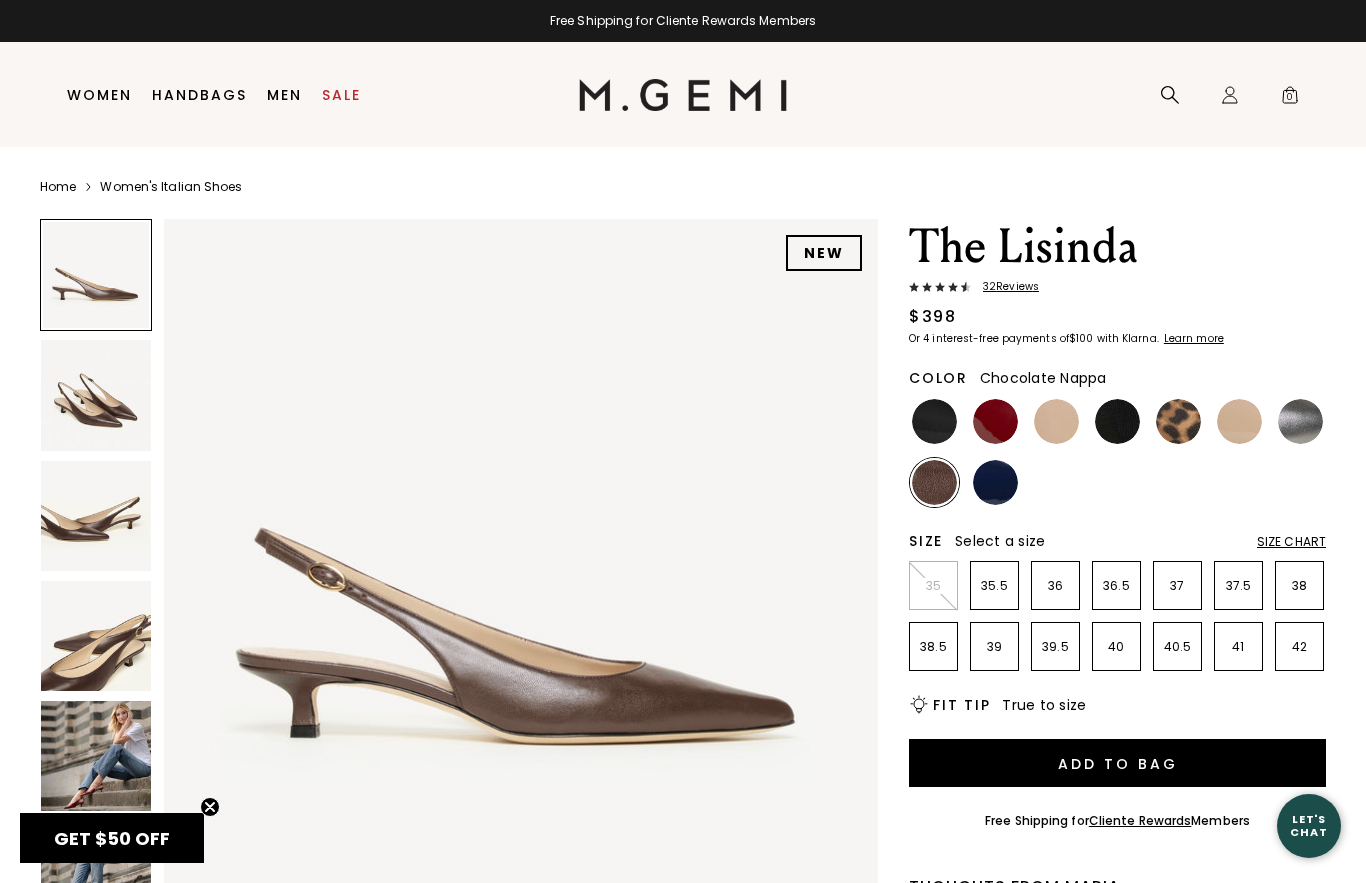 click at bounding box center [96, 516] 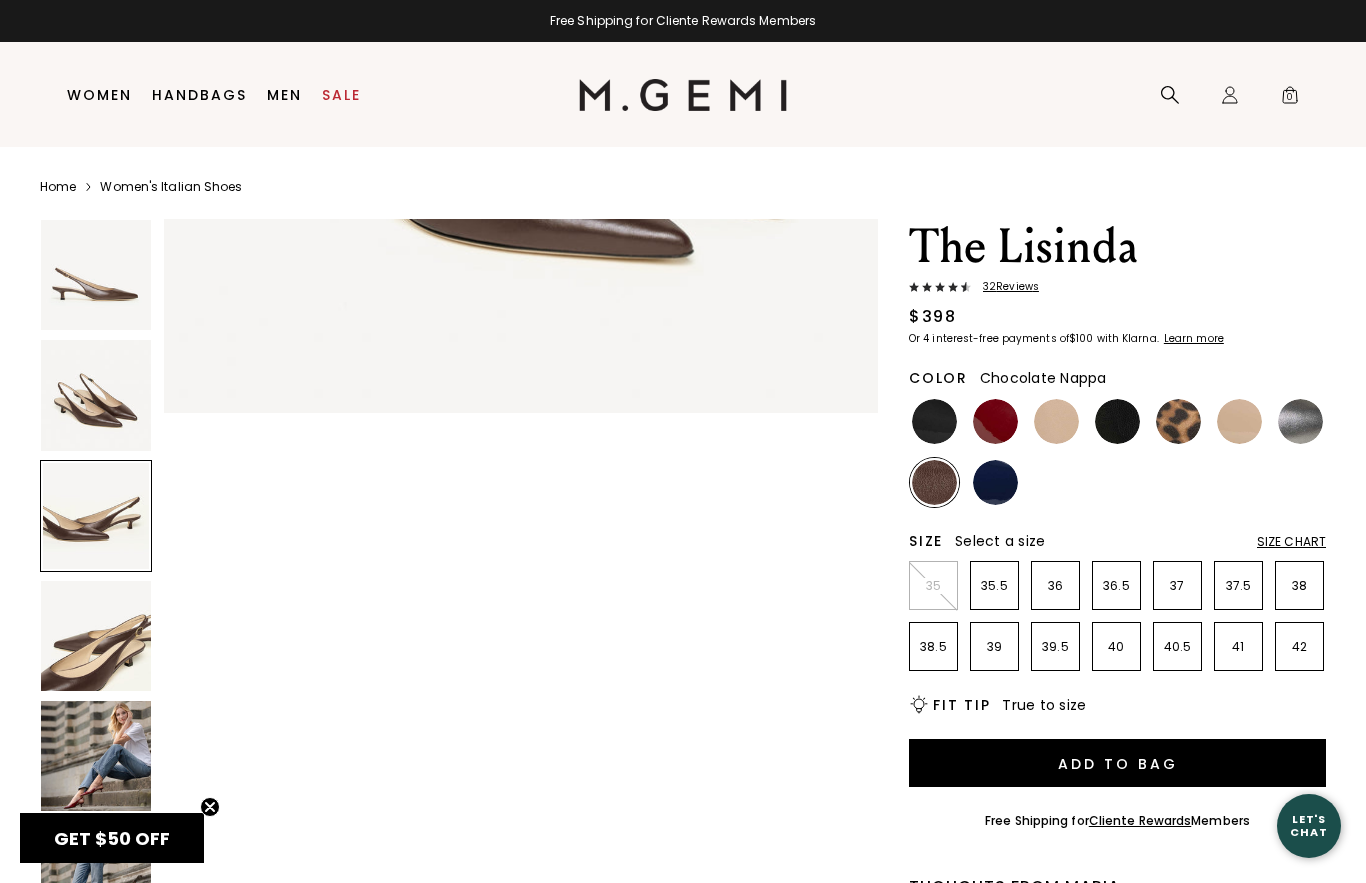 scroll, scrollTop: 1467, scrollLeft: 0, axis: vertical 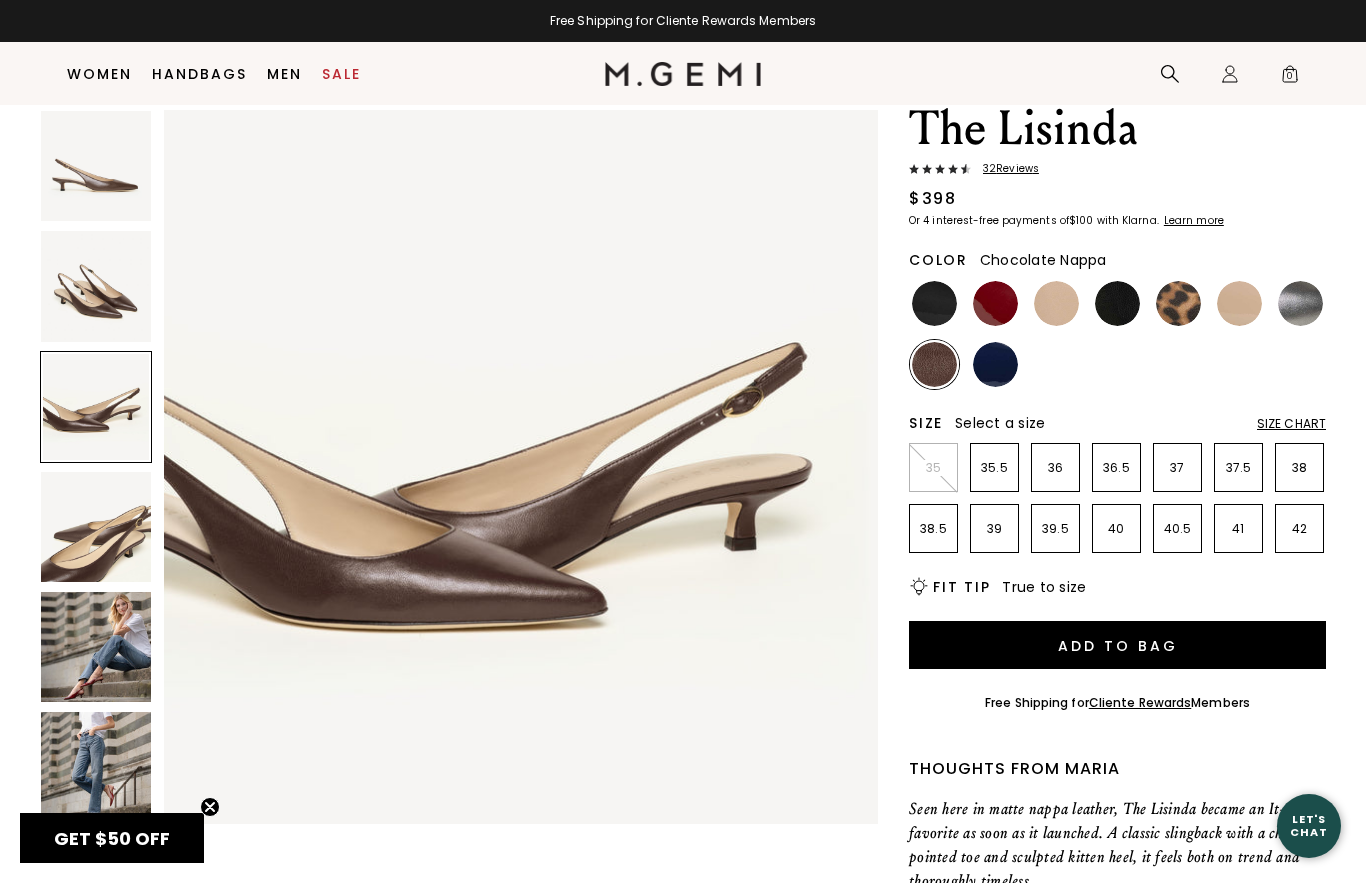 click at bounding box center (96, 647) 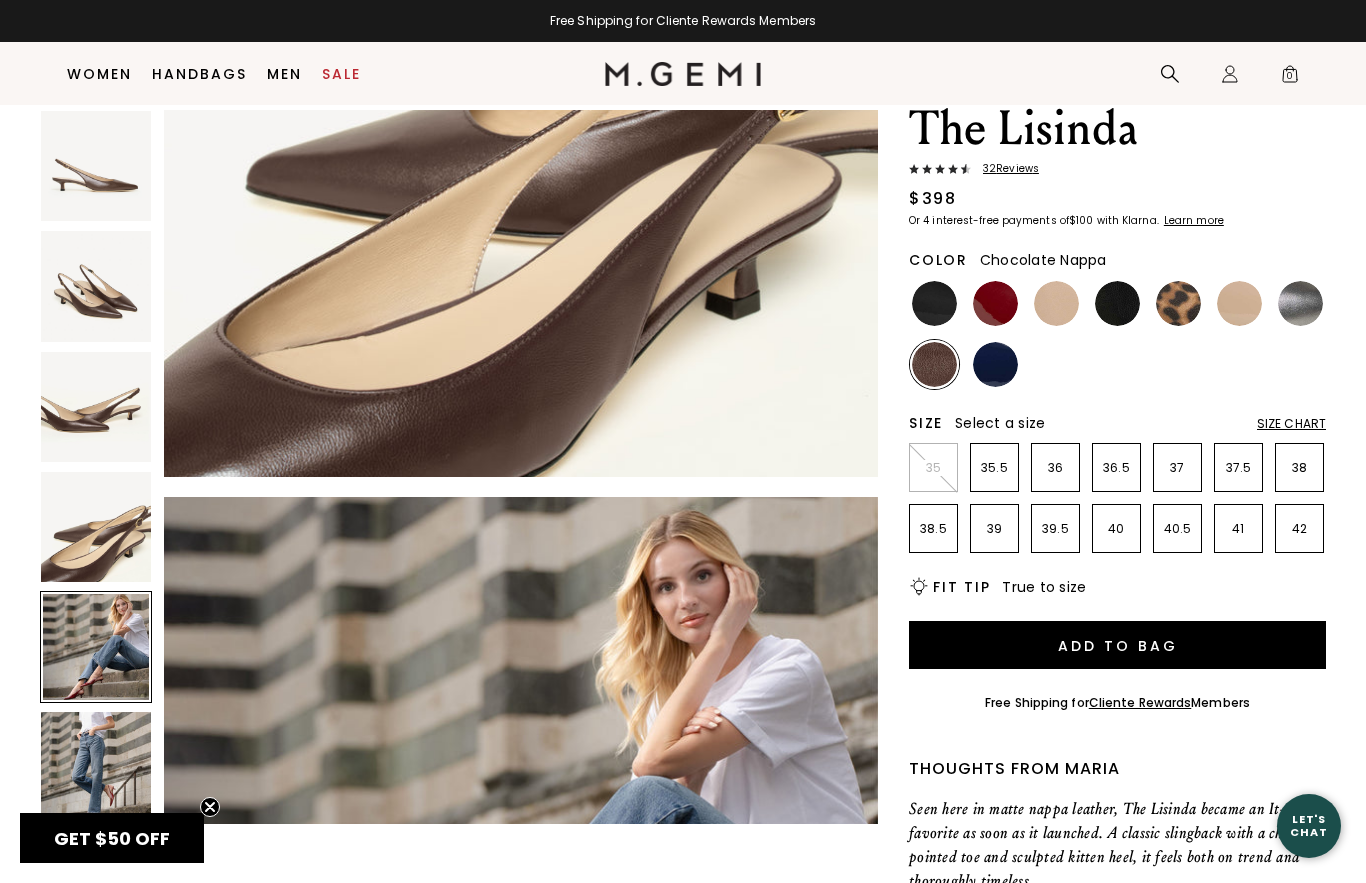 scroll, scrollTop: 2935, scrollLeft: 0, axis: vertical 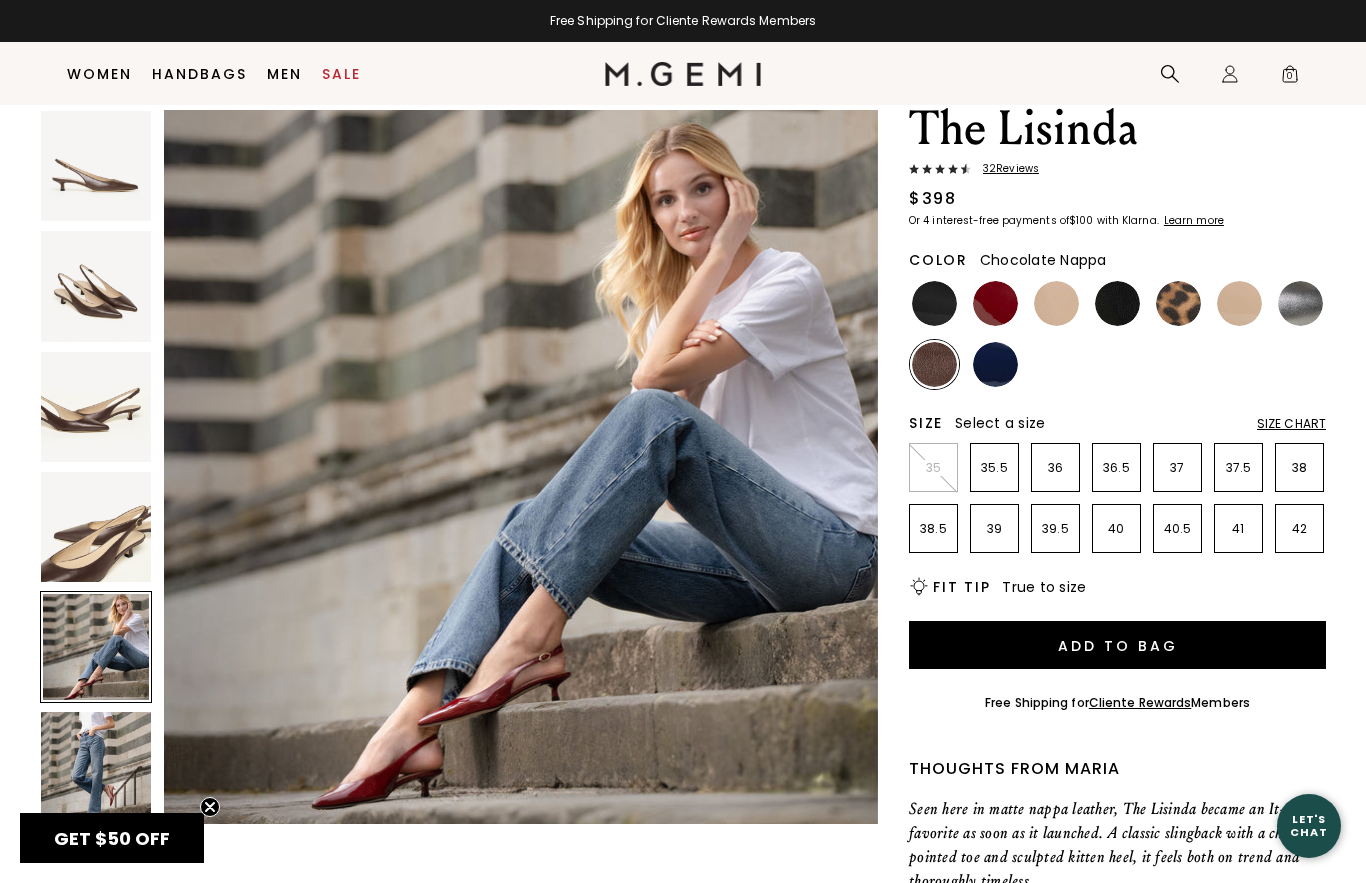 click at bounding box center [96, 767] 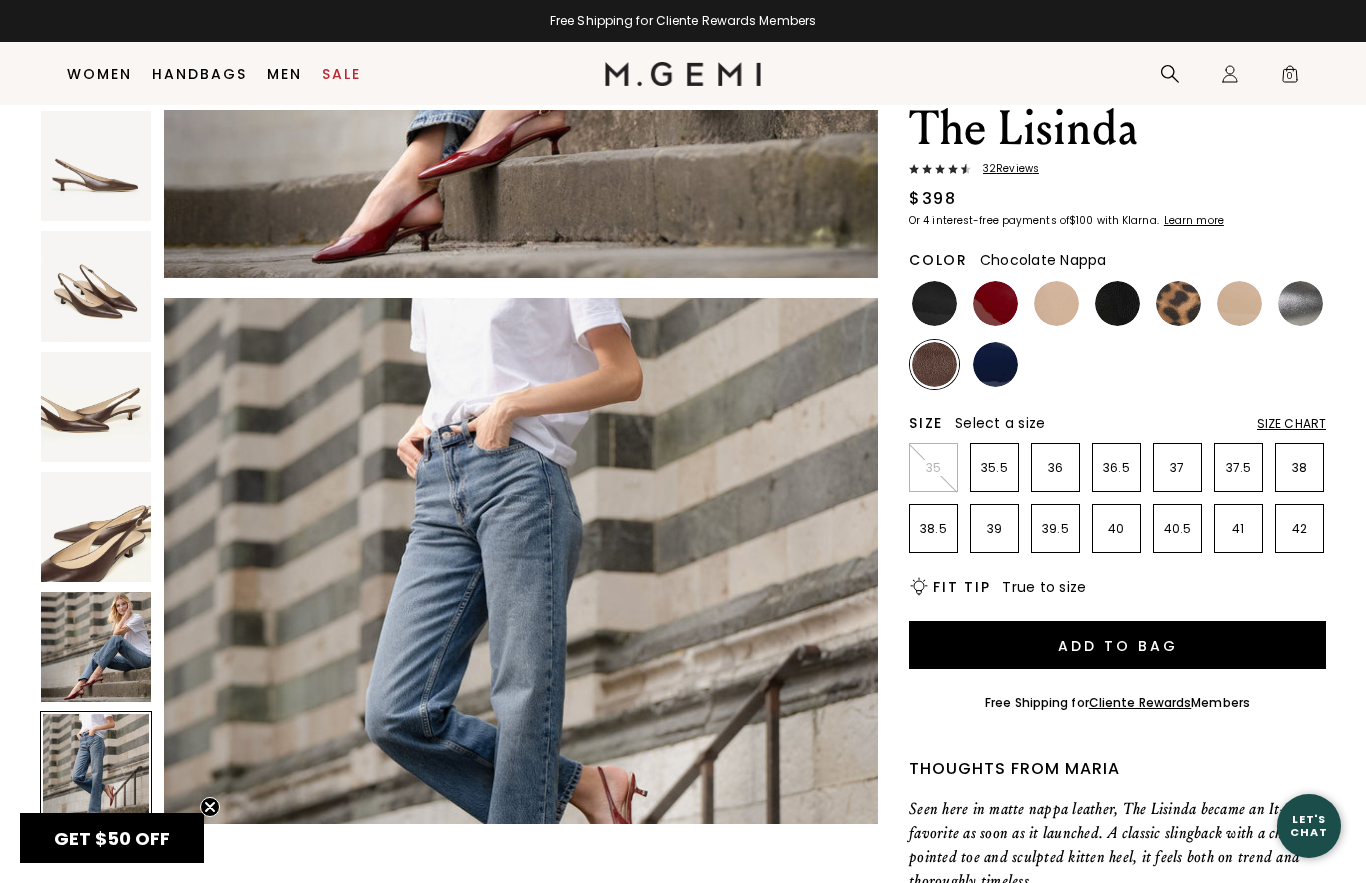 scroll, scrollTop: 3669, scrollLeft: 0, axis: vertical 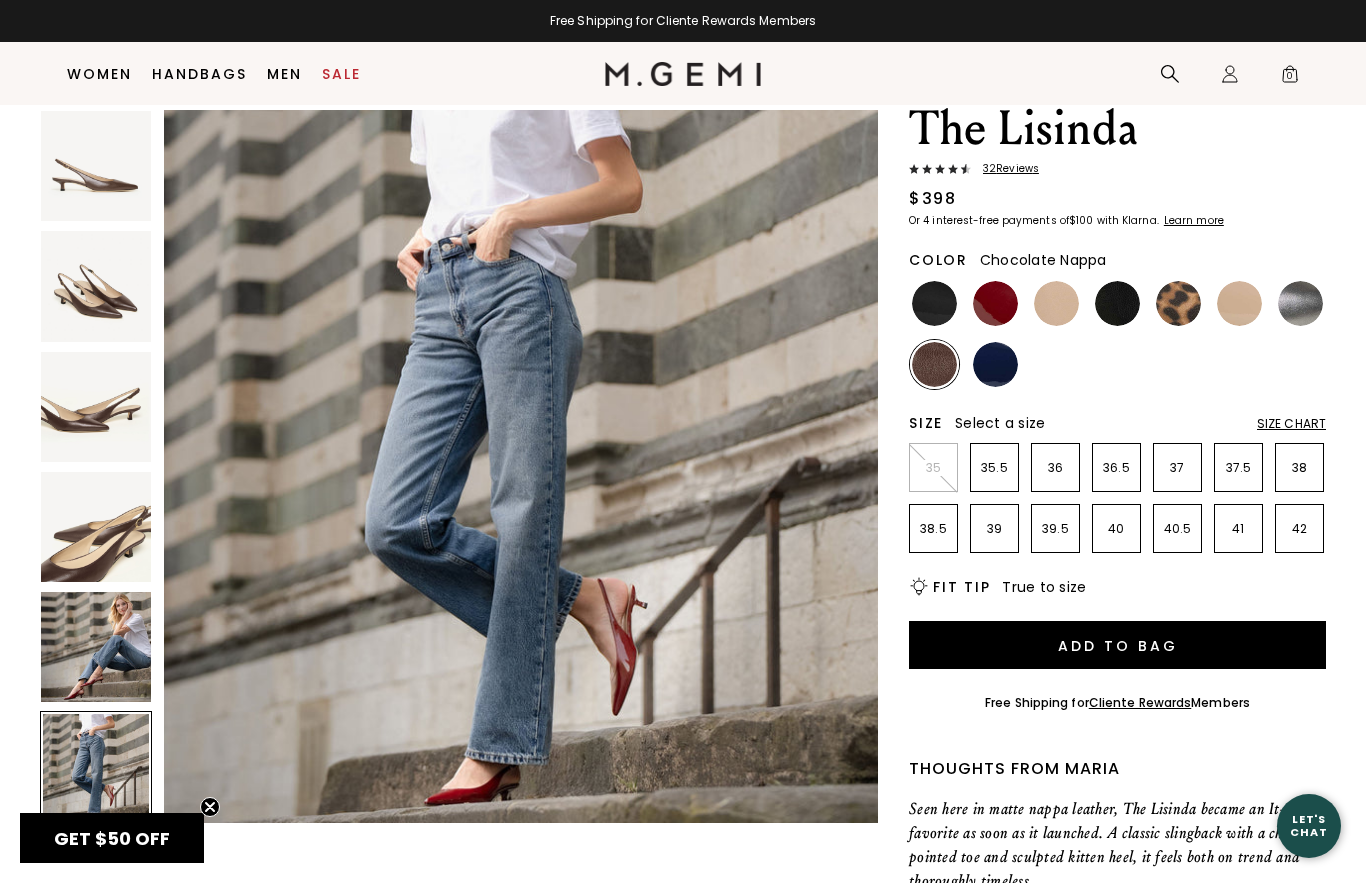 click at bounding box center [96, 286] 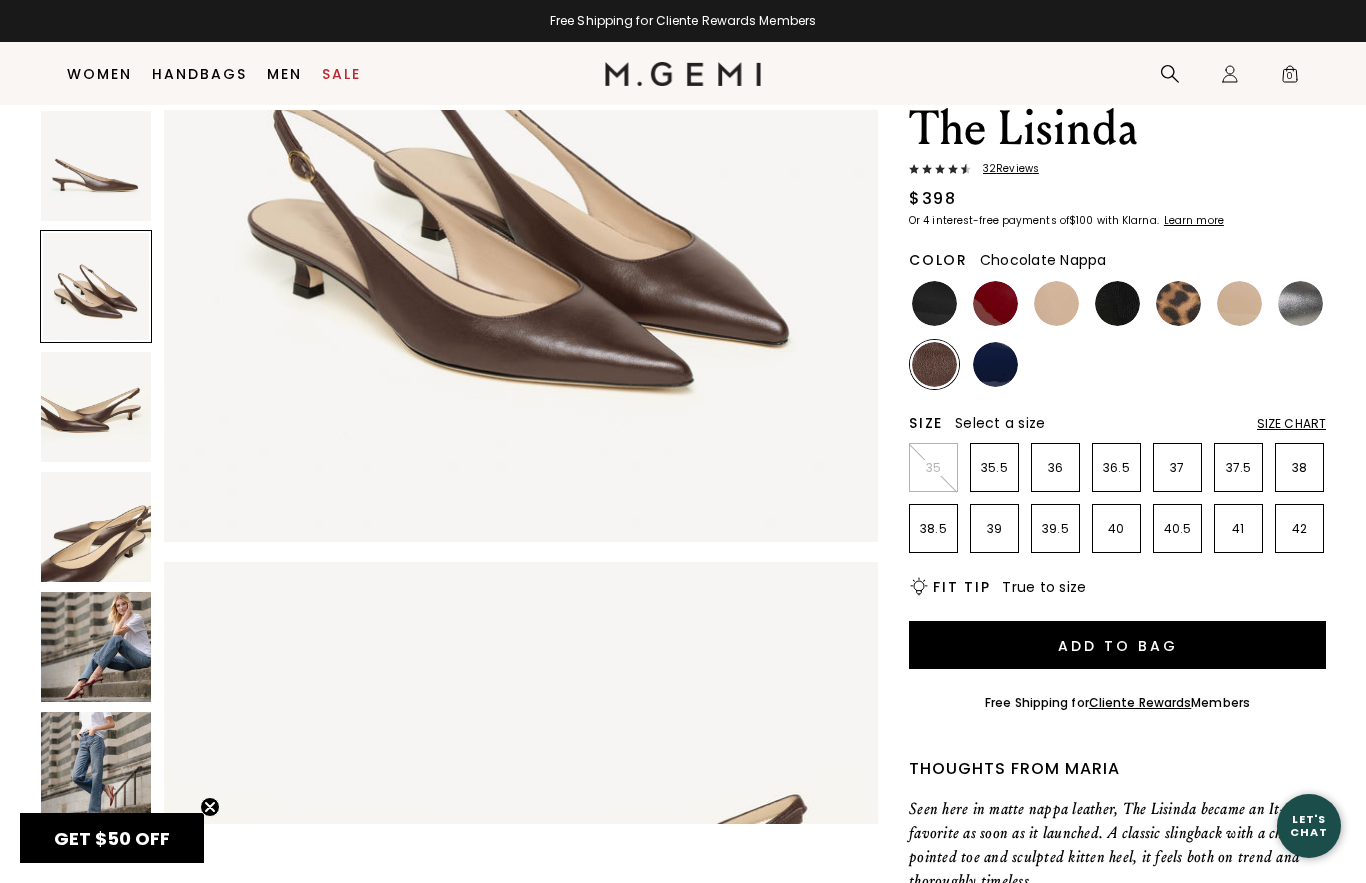 scroll, scrollTop: 734, scrollLeft: 0, axis: vertical 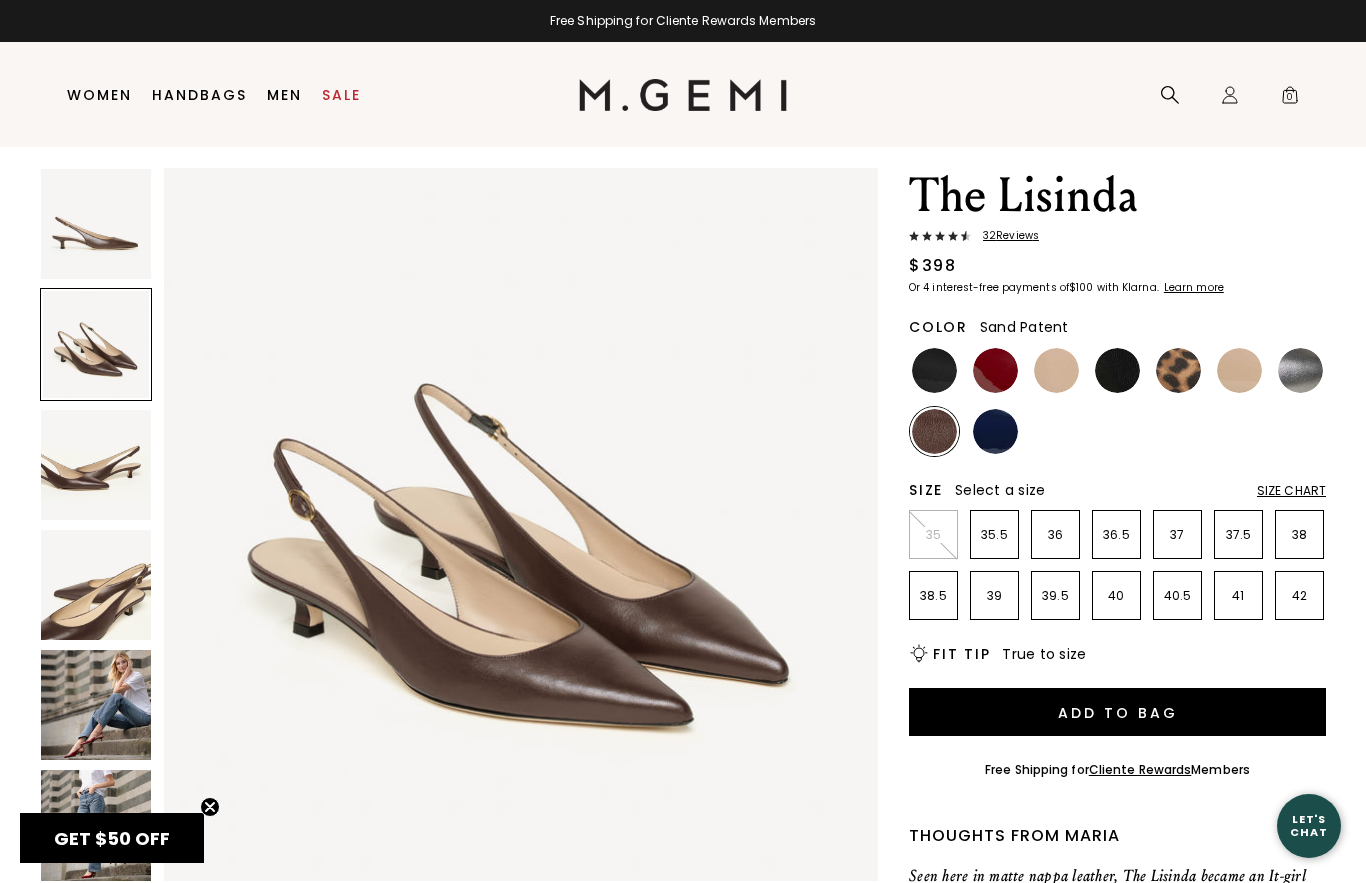 click at bounding box center (1239, 370) 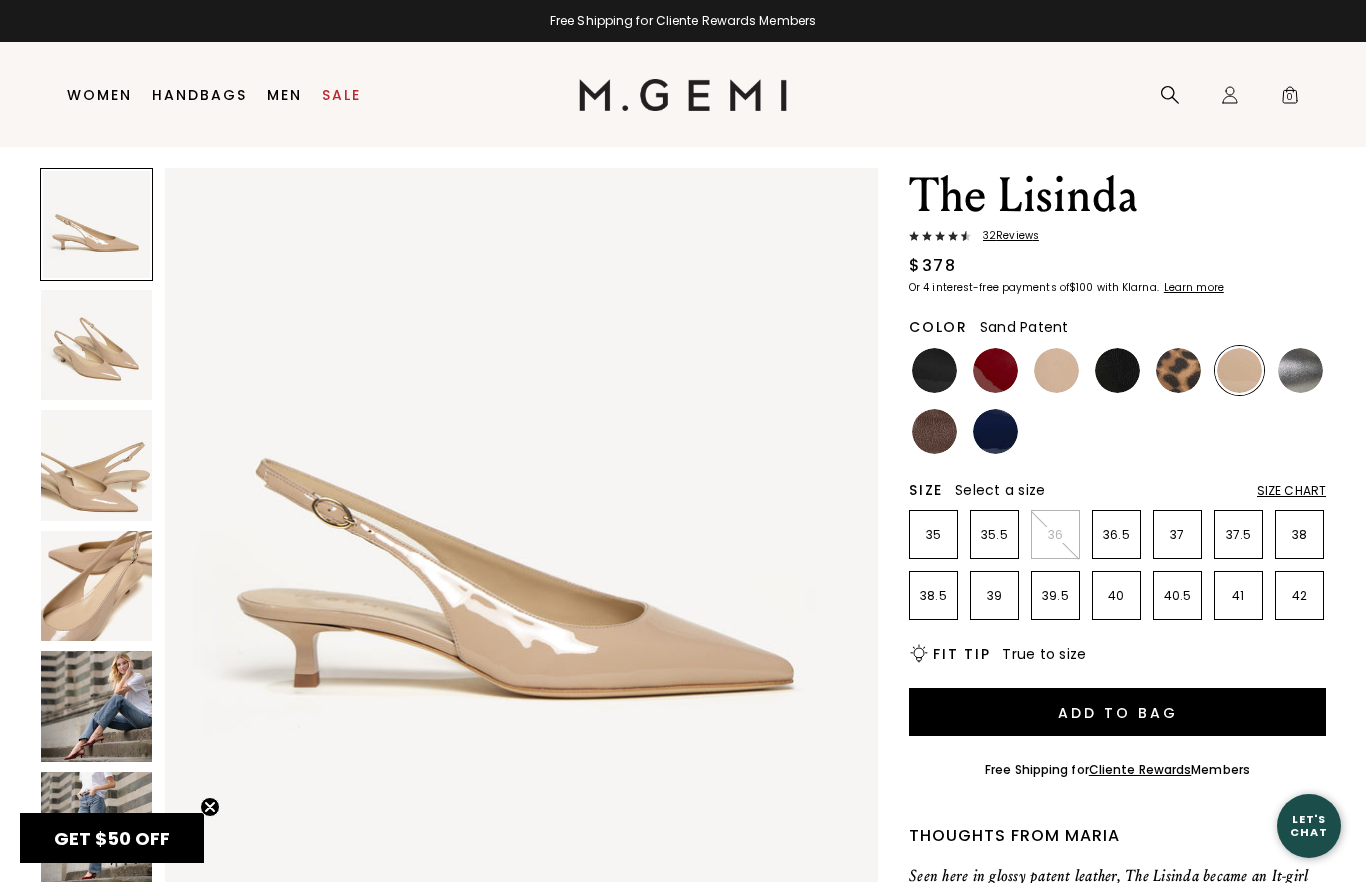 scroll, scrollTop: 0, scrollLeft: 0, axis: both 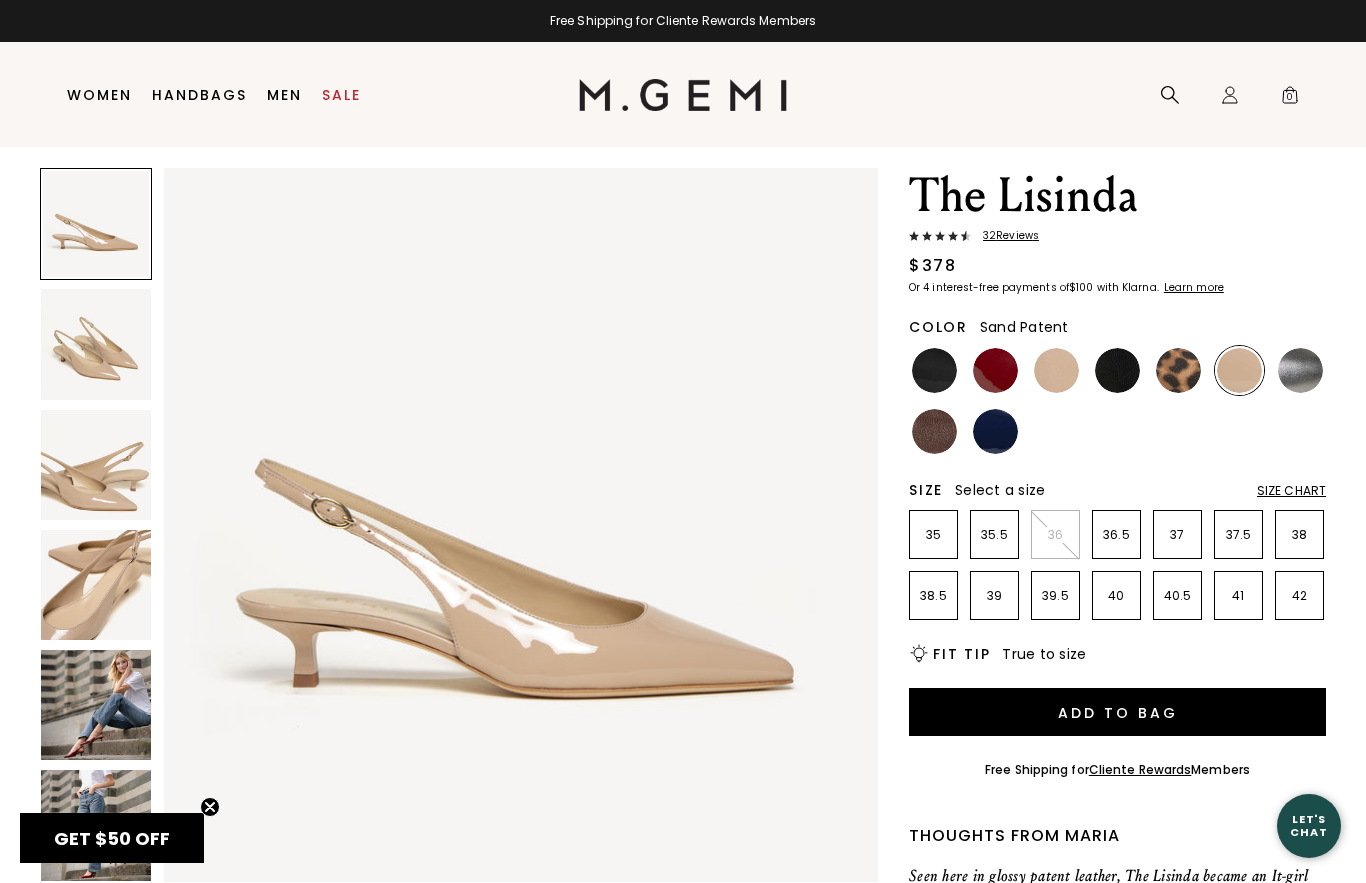 click at bounding box center [995, 370] 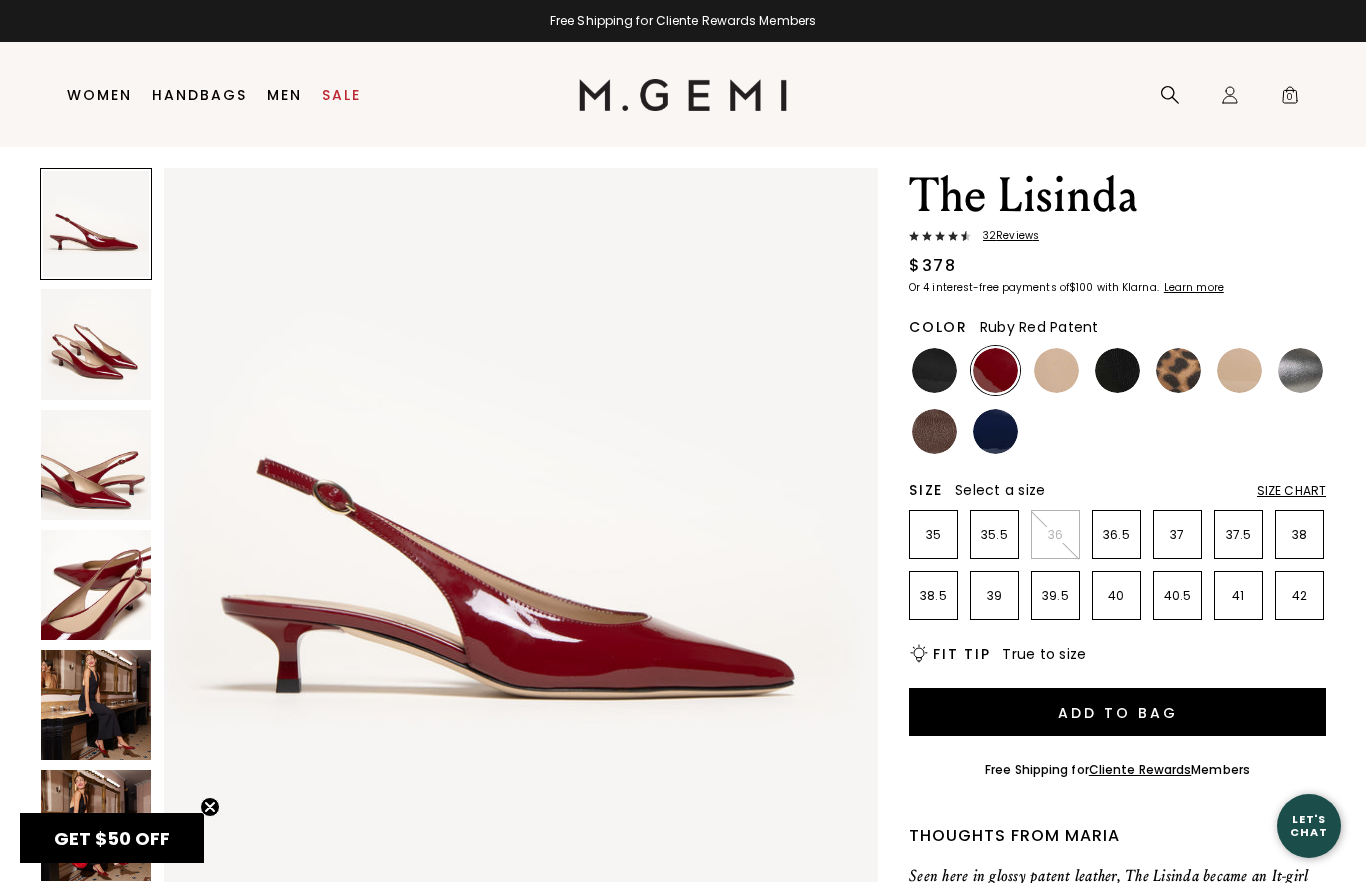 scroll, scrollTop: 0, scrollLeft: 0, axis: both 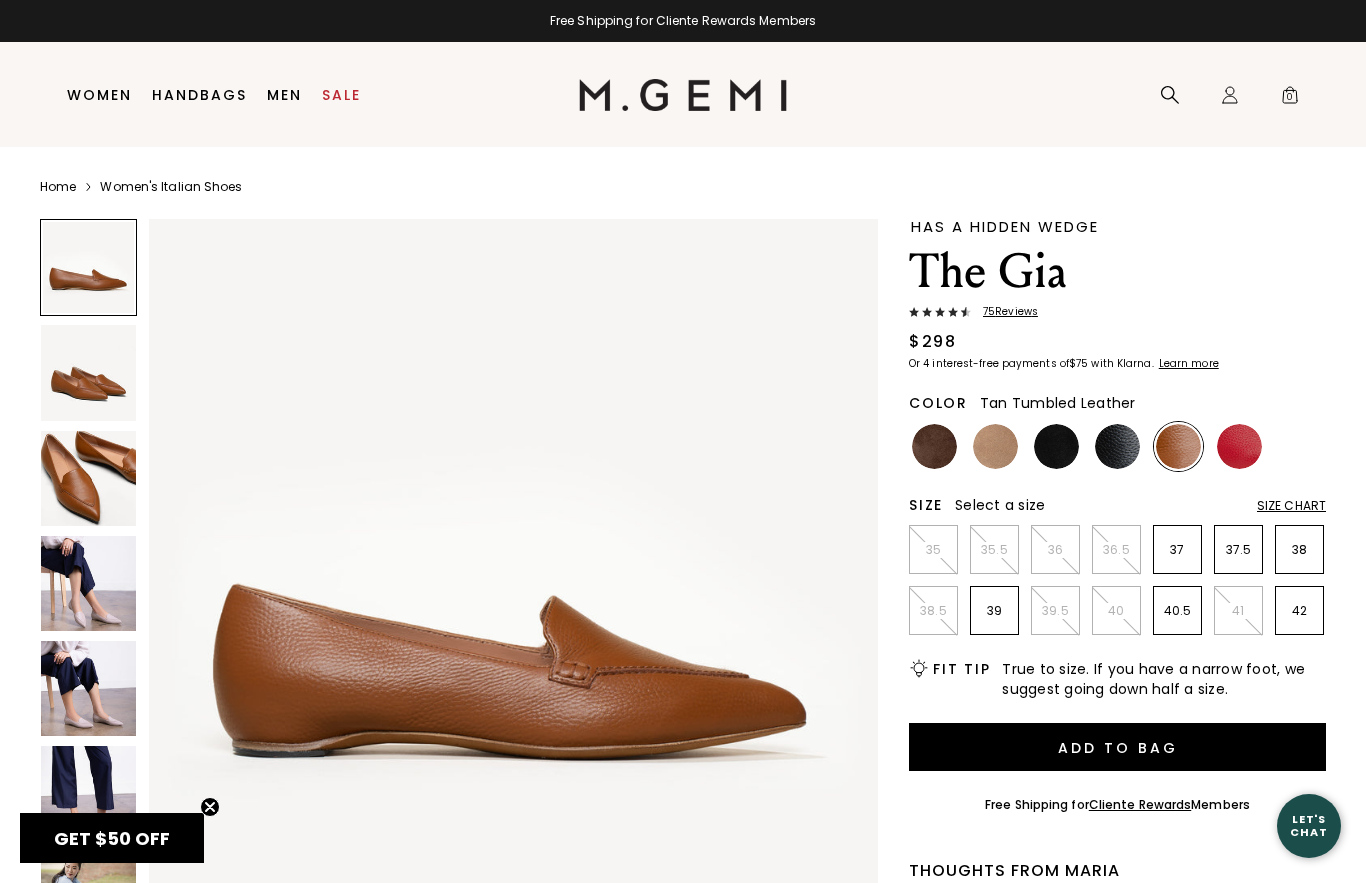 click on "75  Review s" at bounding box center [1004, 312] 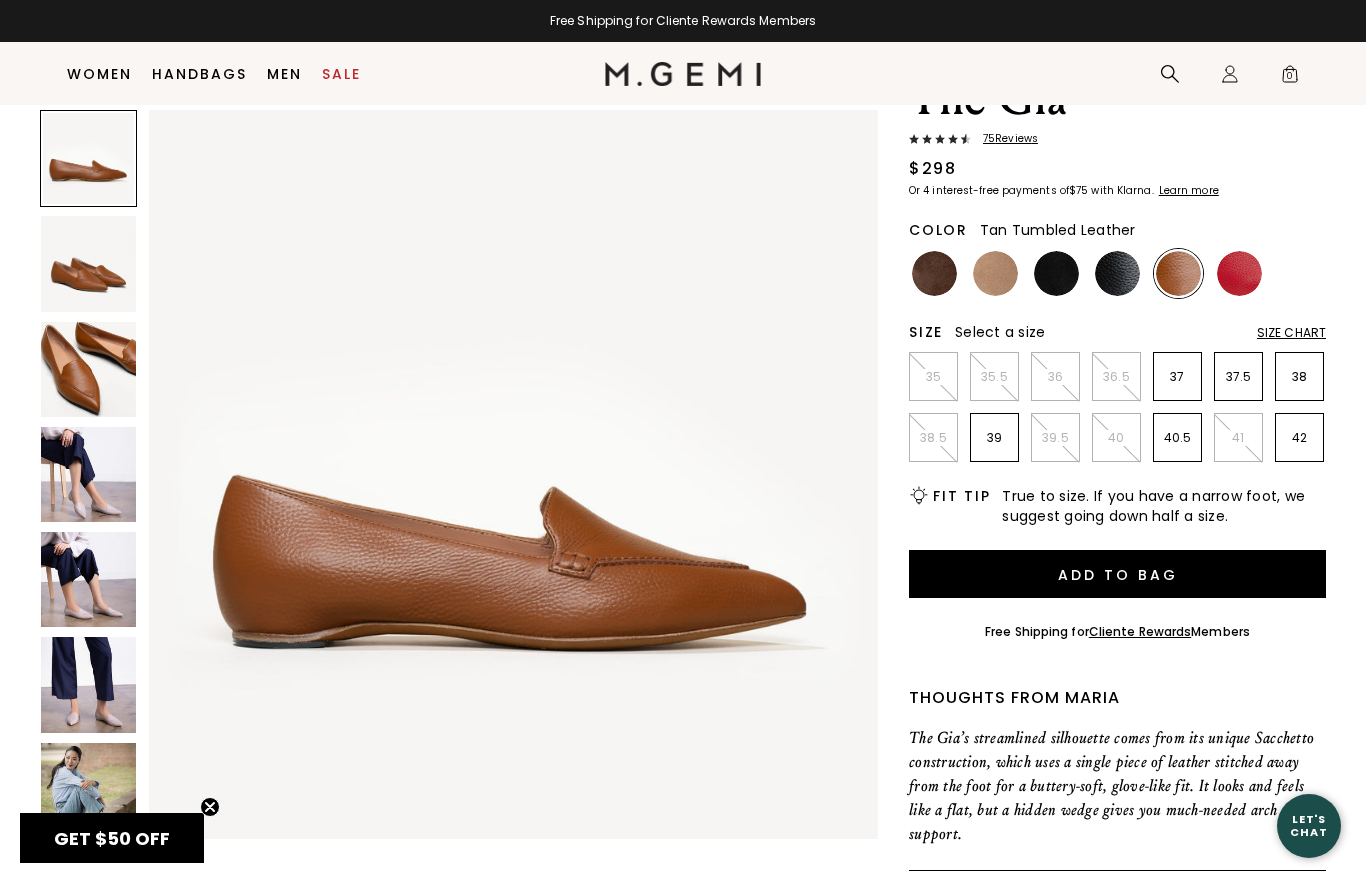 scroll, scrollTop: 0, scrollLeft: 0, axis: both 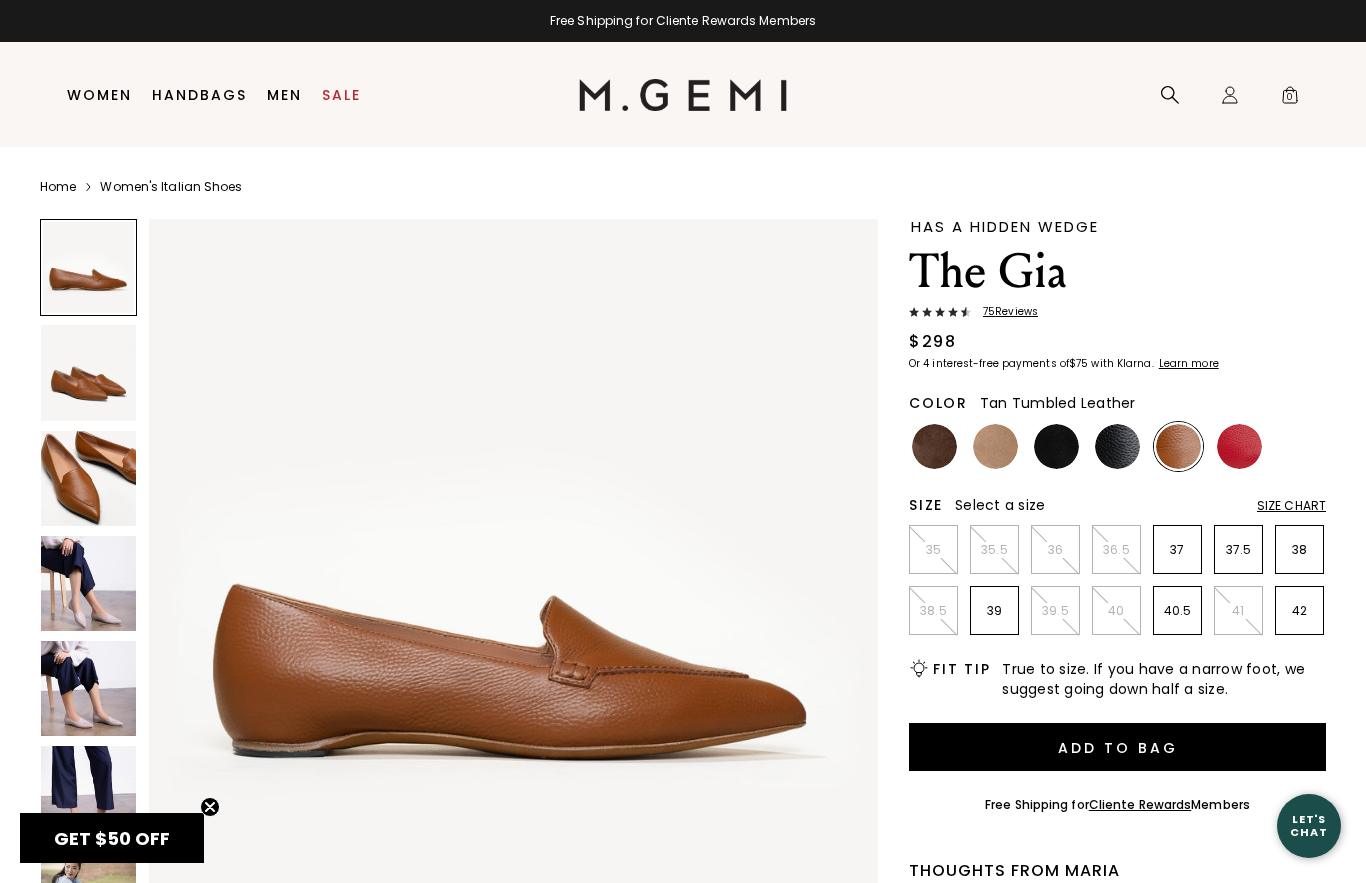 click at bounding box center [88, 688] 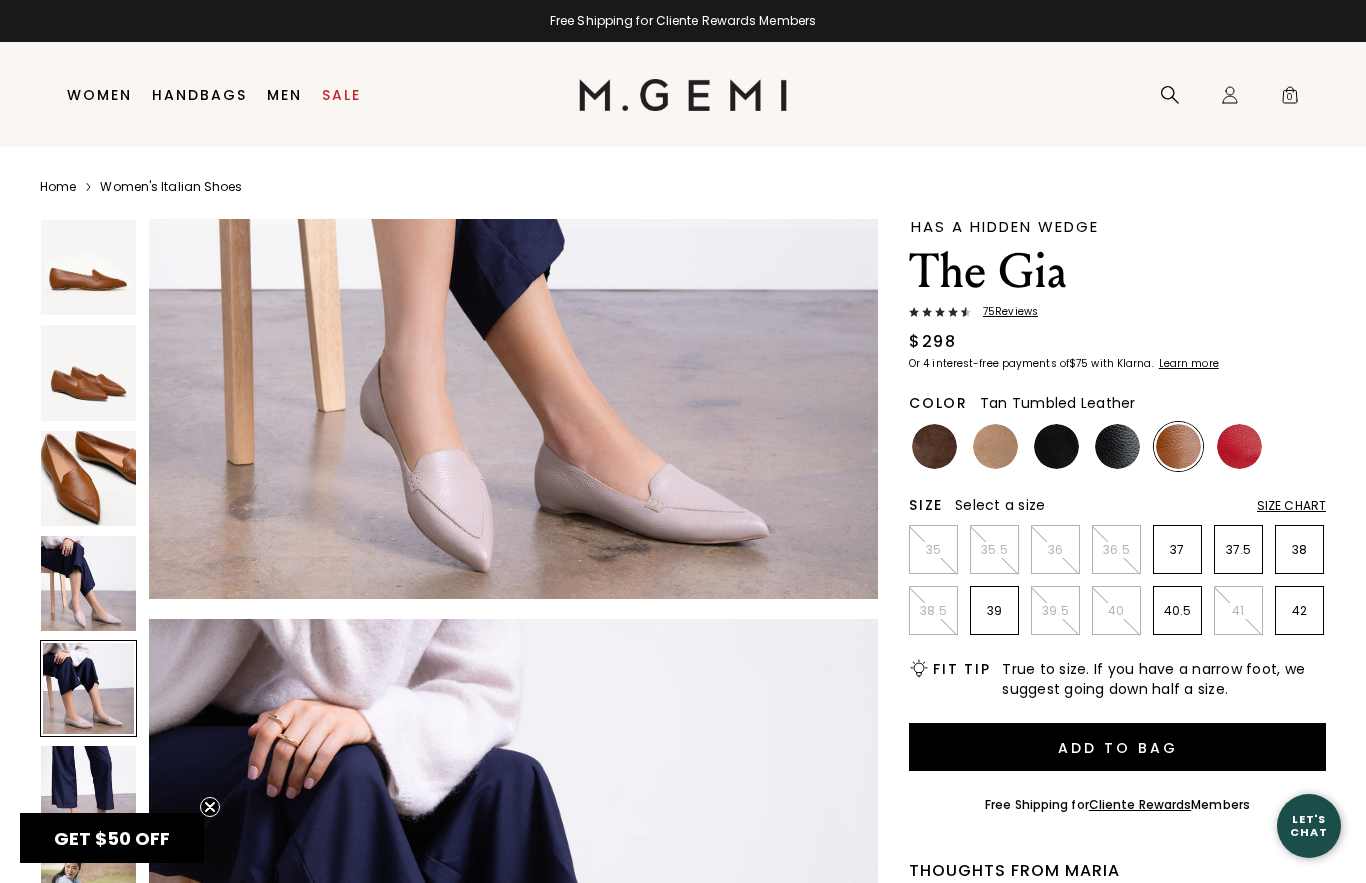 scroll, scrollTop: 2995, scrollLeft: 0, axis: vertical 